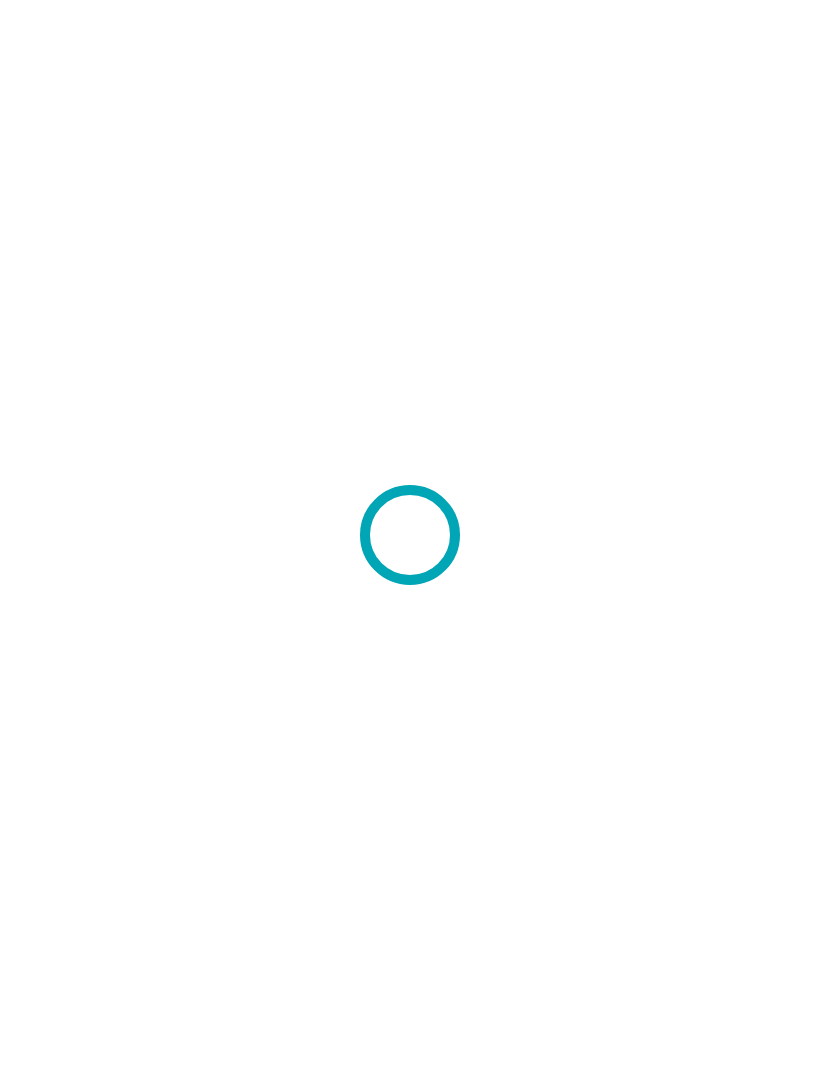 scroll, scrollTop: 0, scrollLeft: 0, axis: both 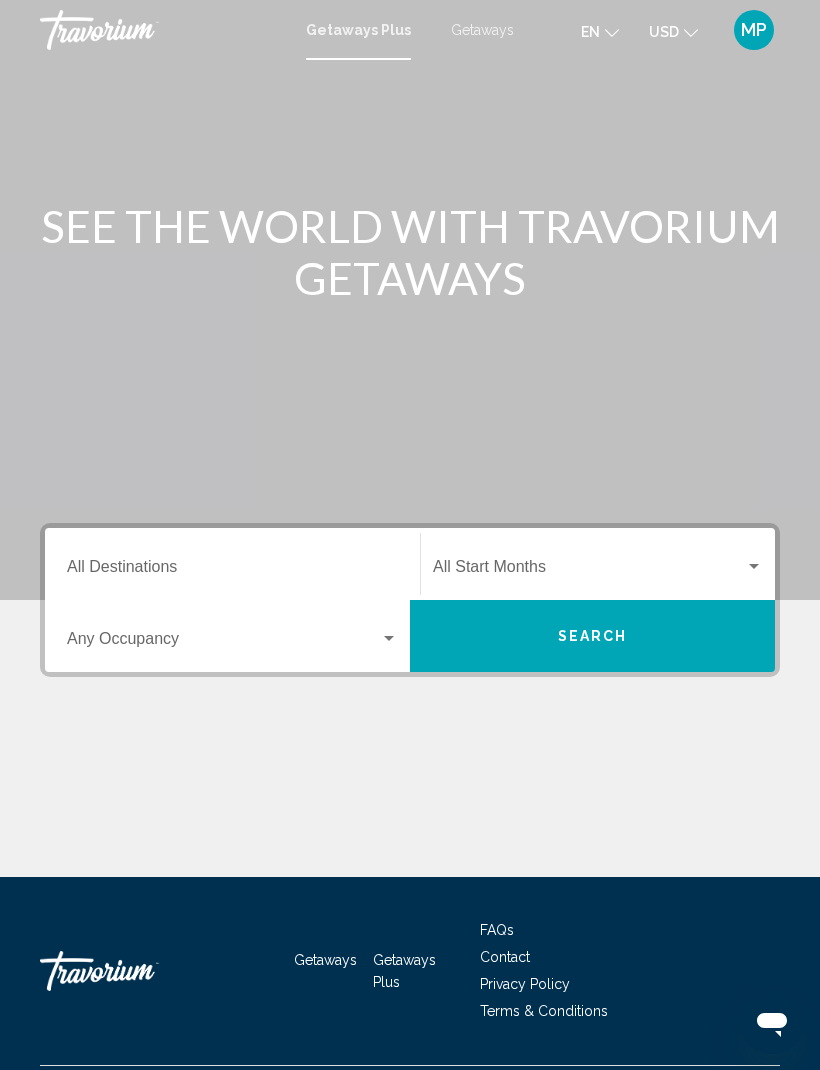 click on "Destination All Destinations" at bounding box center [232, 571] 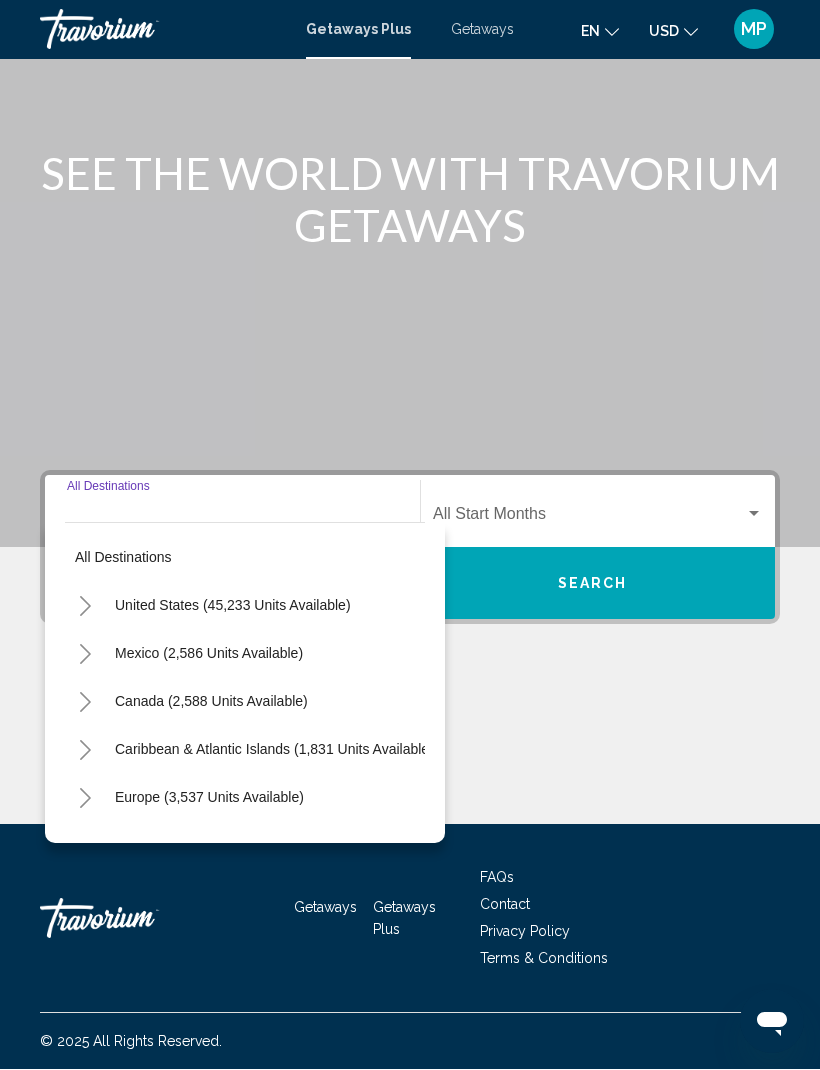 scroll, scrollTop: 66, scrollLeft: 0, axis: vertical 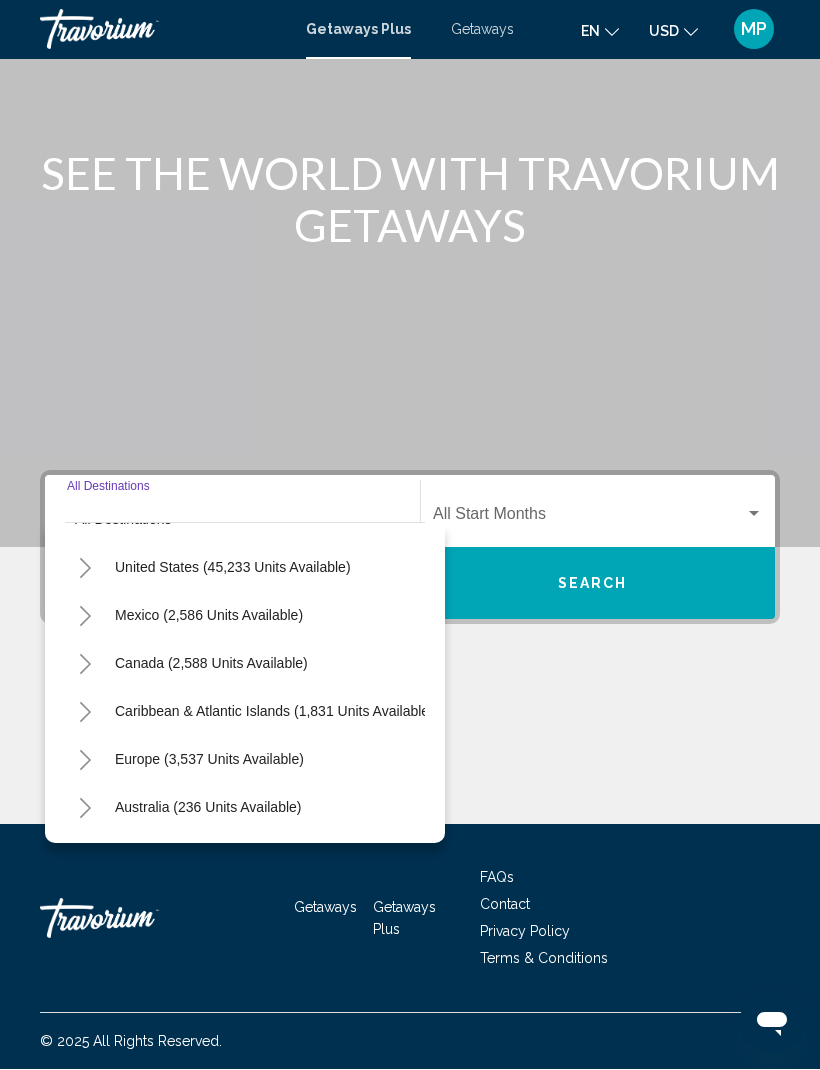 click at bounding box center (410, 248) 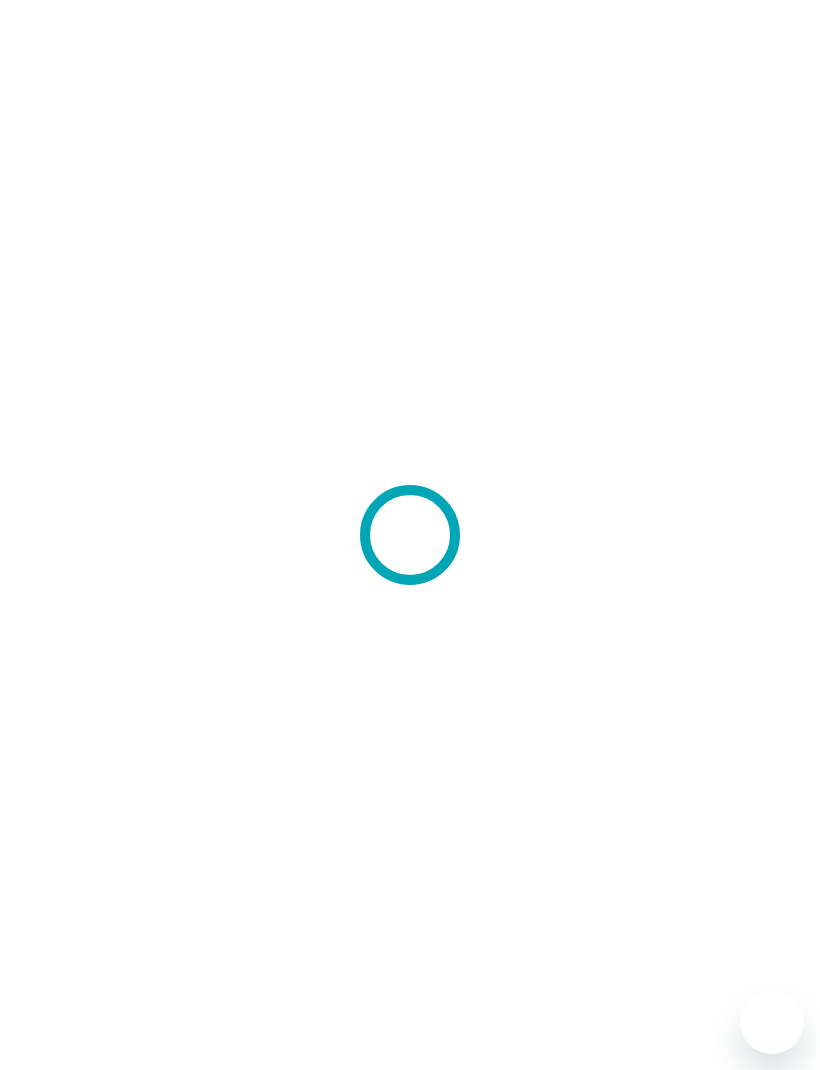 scroll, scrollTop: 0, scrollLeft: 0, axis: both 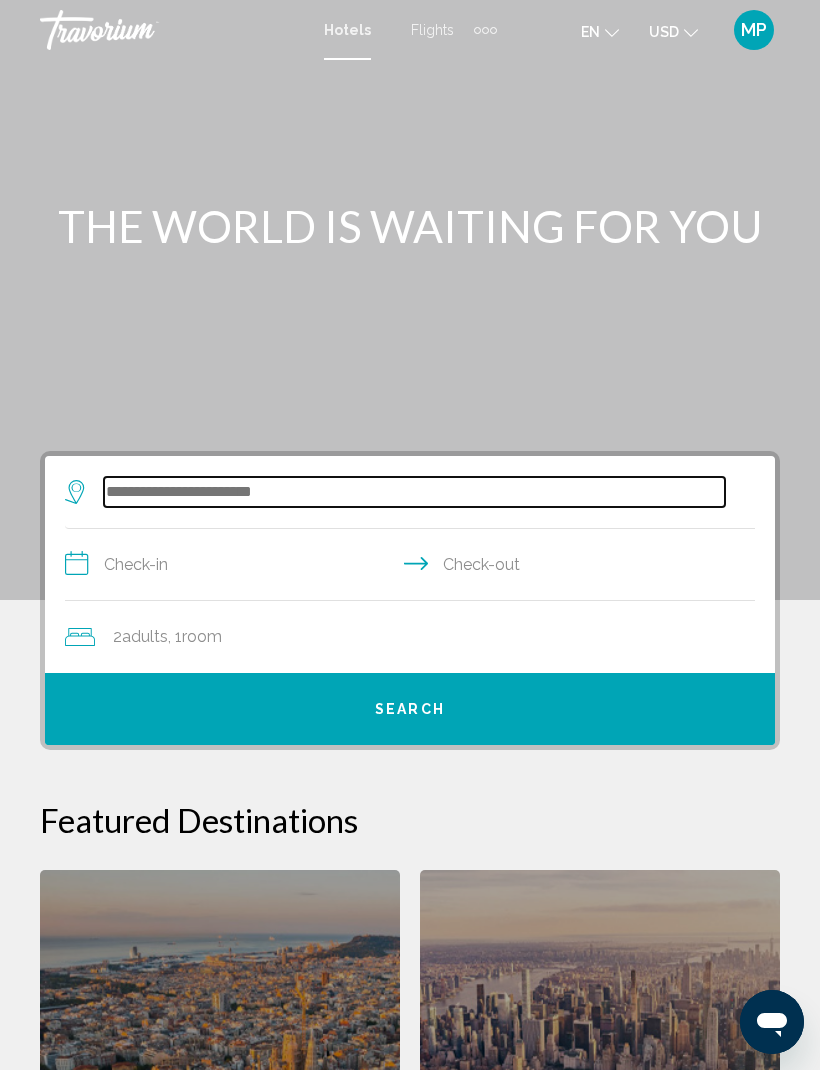 click at bounding box center (414, 492) 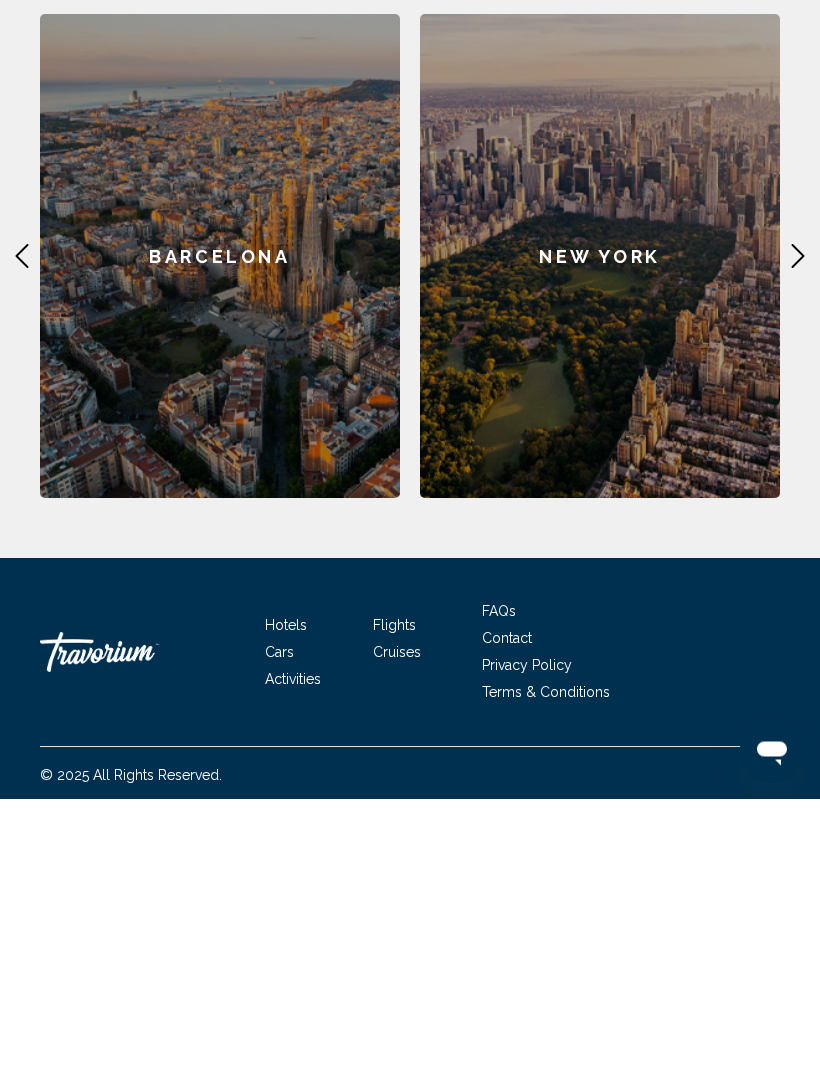 scroll, scrollTop: 587, scrollLeft: 0, axis: vertical 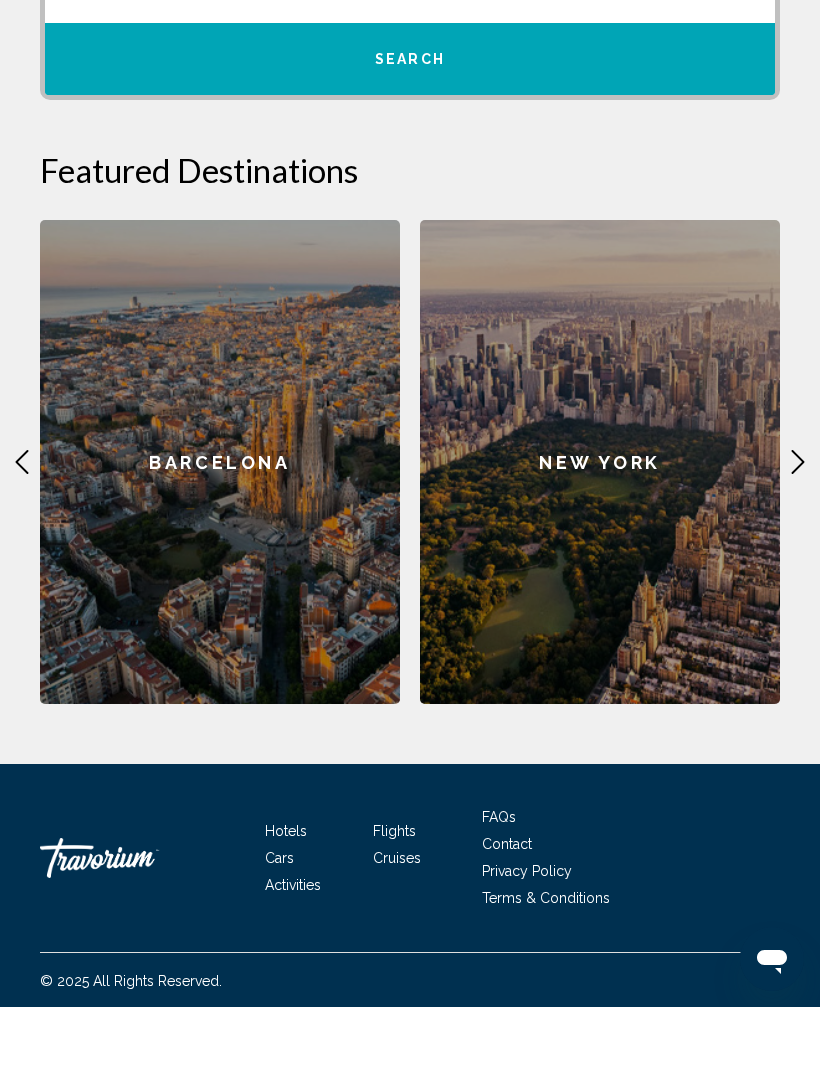 click 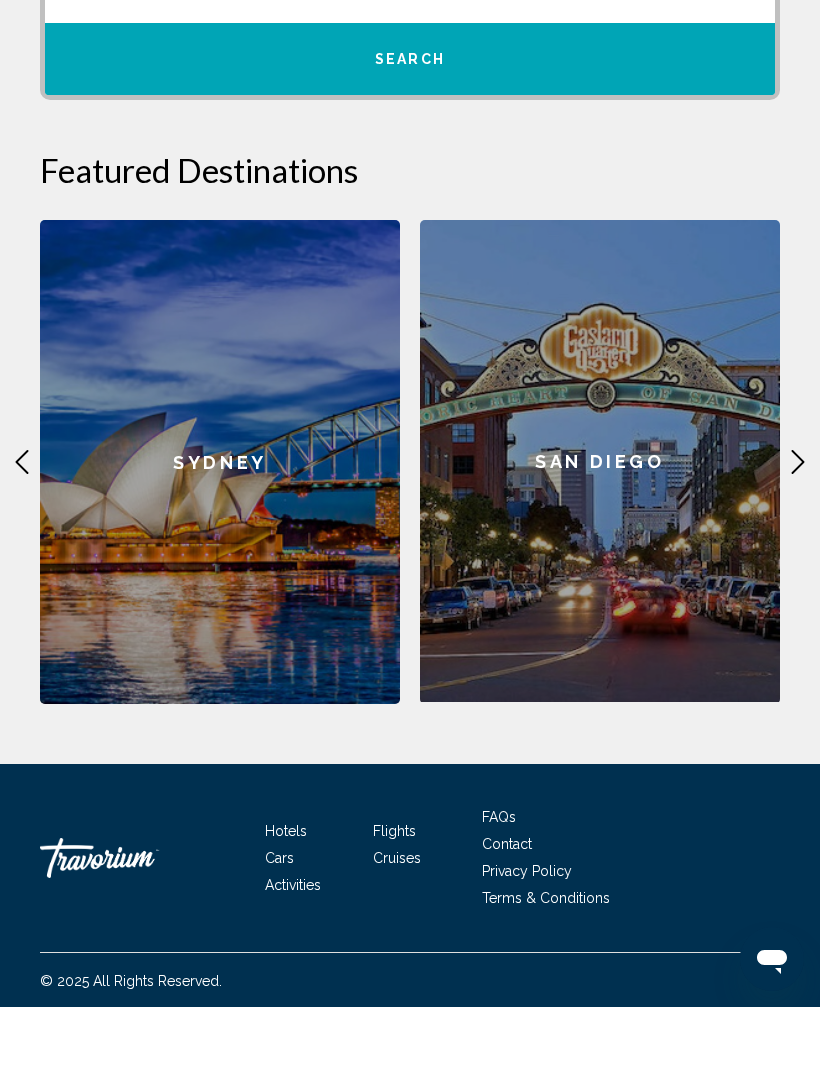 scroll, scrollTop: 589, scrollLeft: 0, axis: vertical 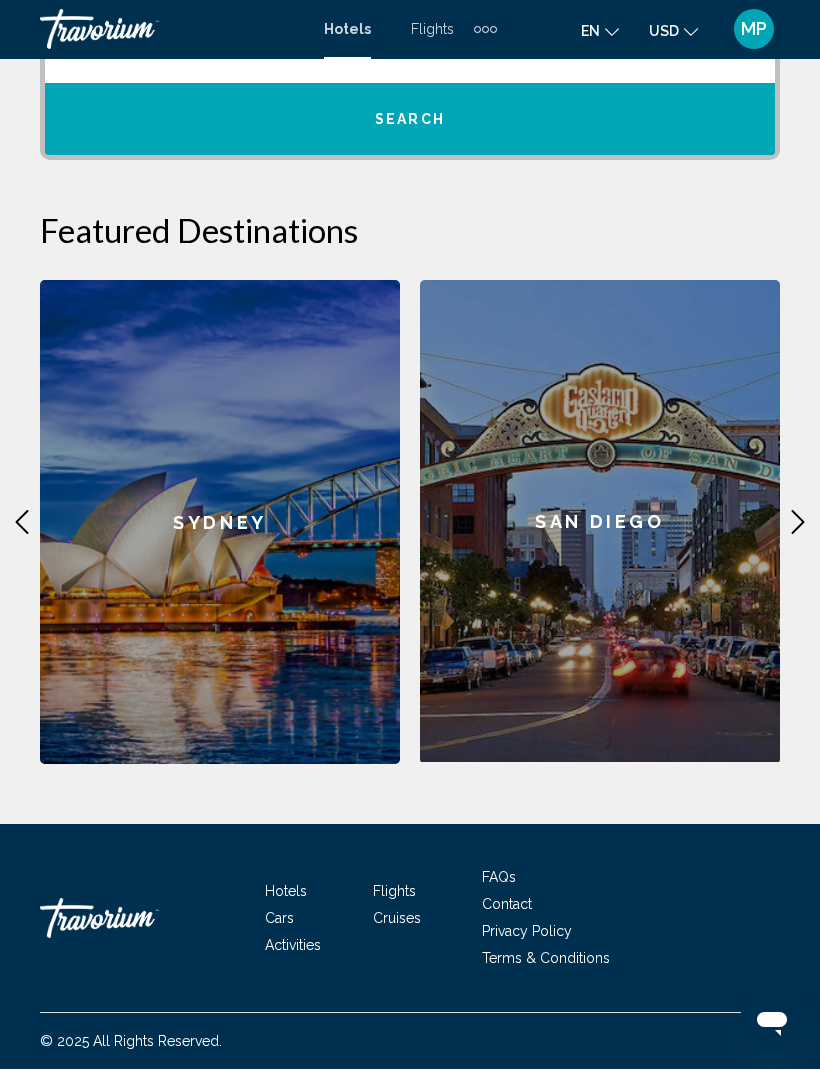 click on "San Diego" at bounding box center [600, 522] 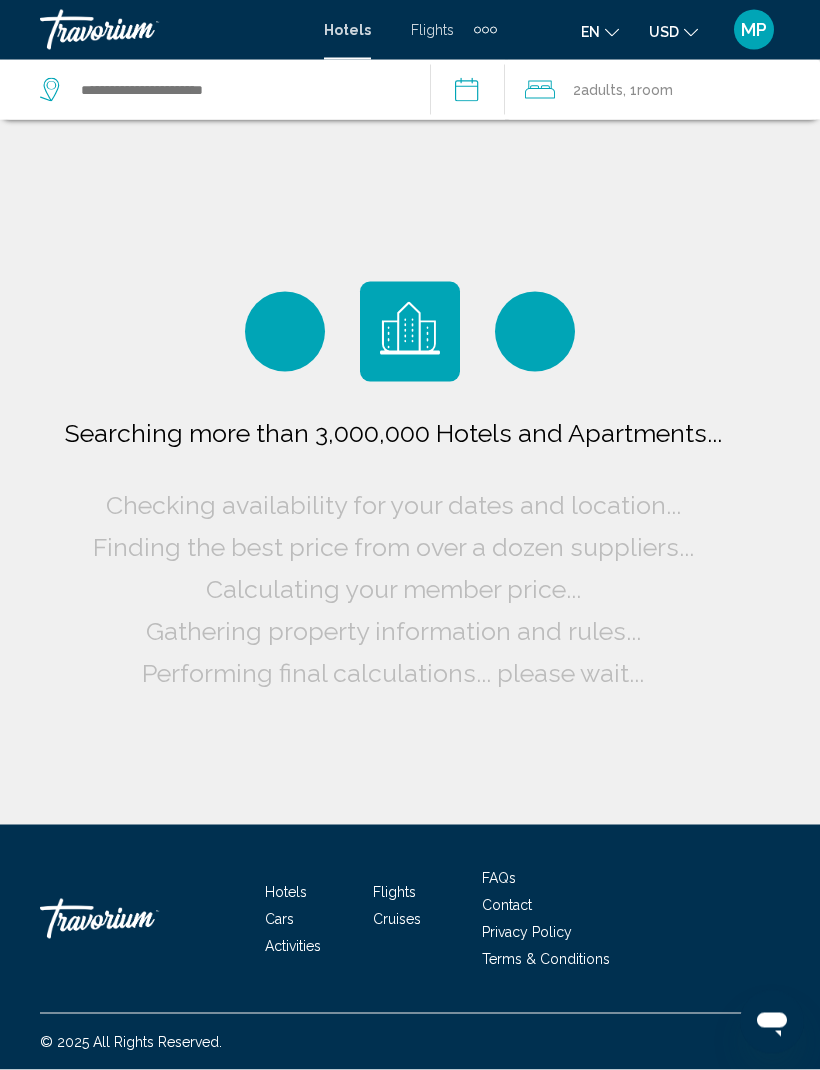 scroll, scrollTop: 0, scrollLeft: 0, axis: both 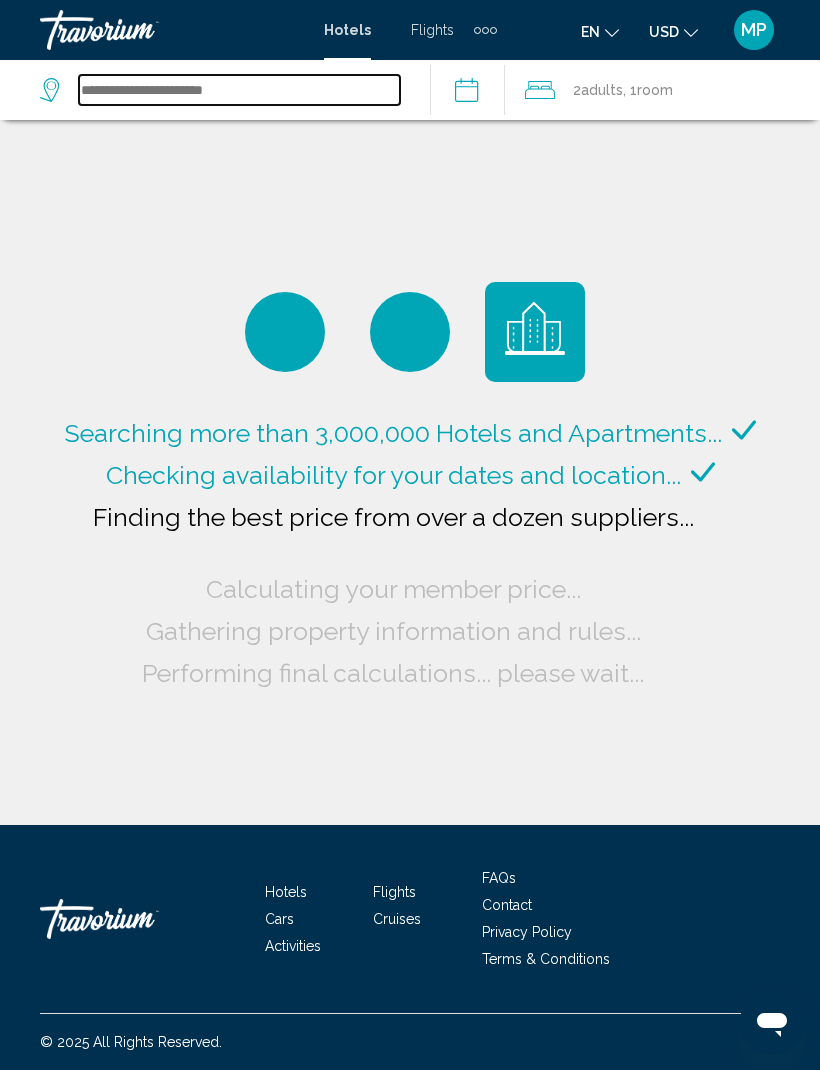click at bounding box center [239, 90] 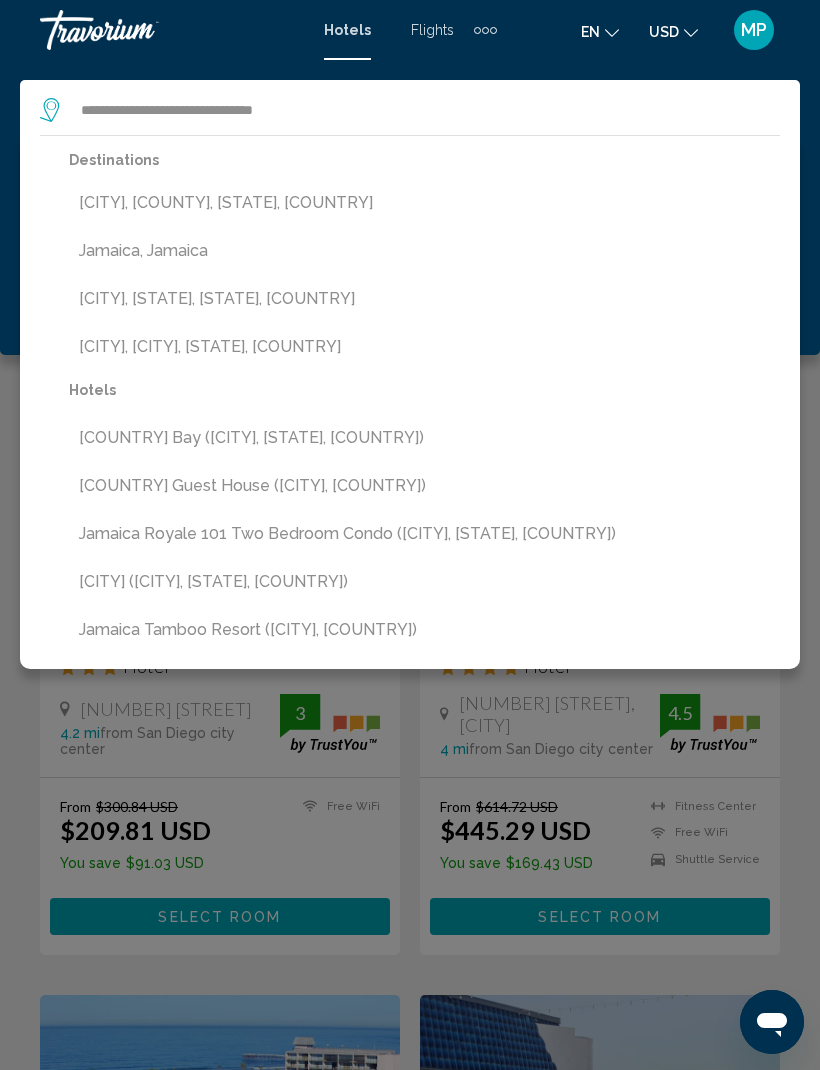 click on "Jamaica, Jamaica" at bounding box center (424, 251) 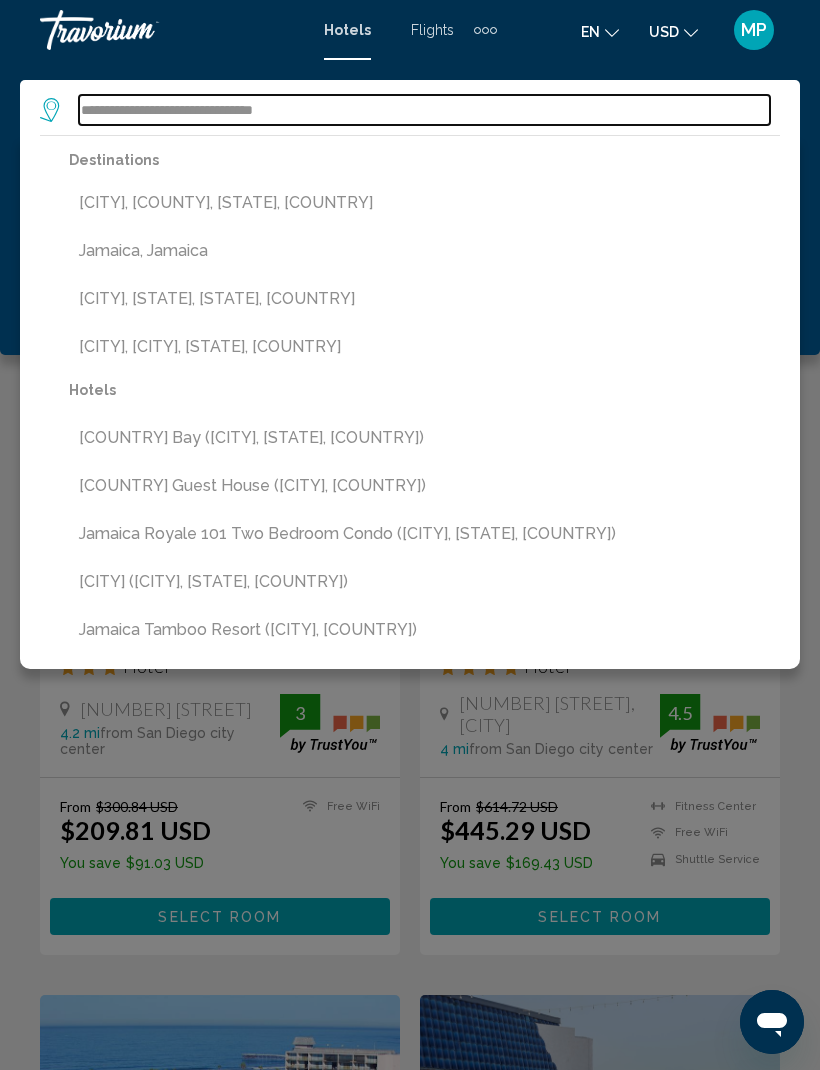 type on "**********" 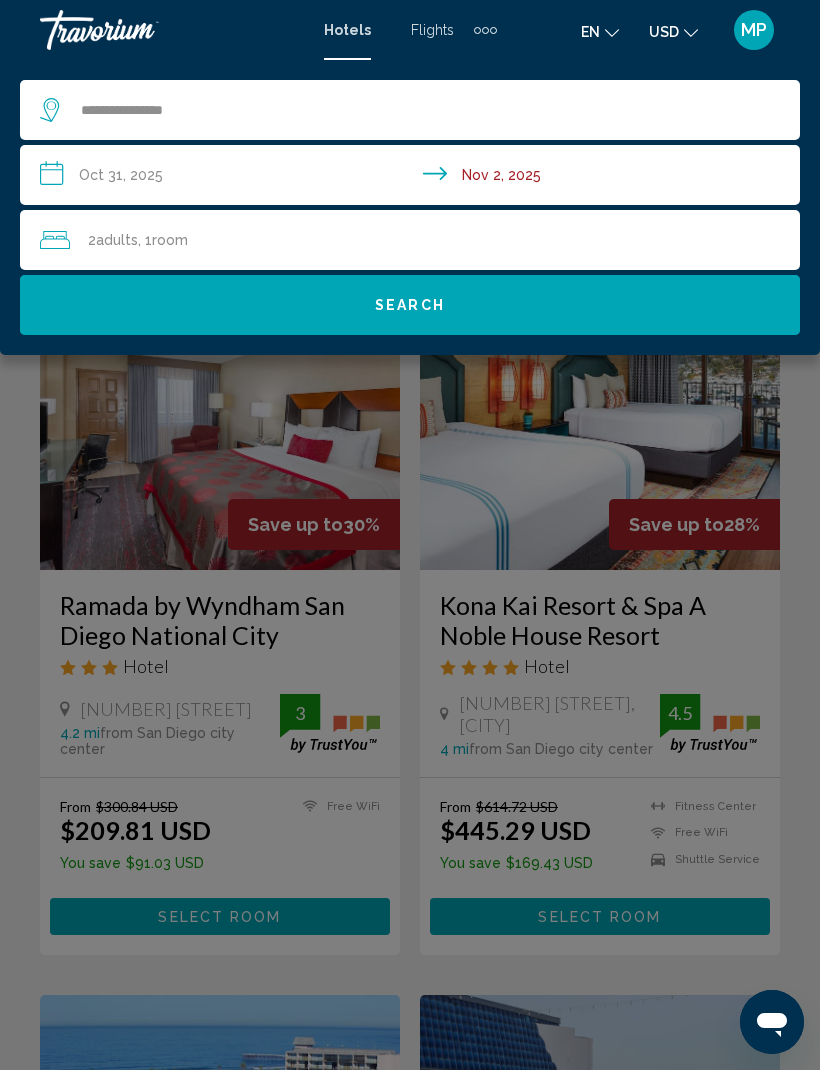 click on "**********" at bounding box center (414, 178) 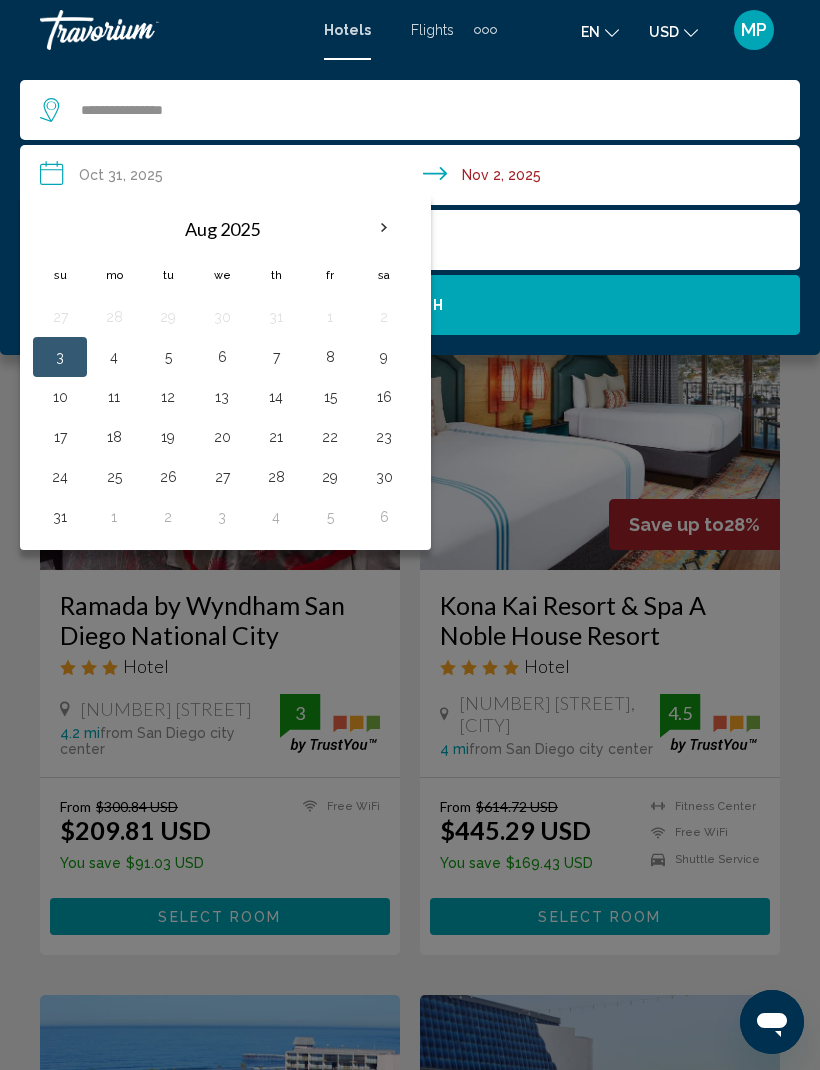 click at bounding box center (384, 228) 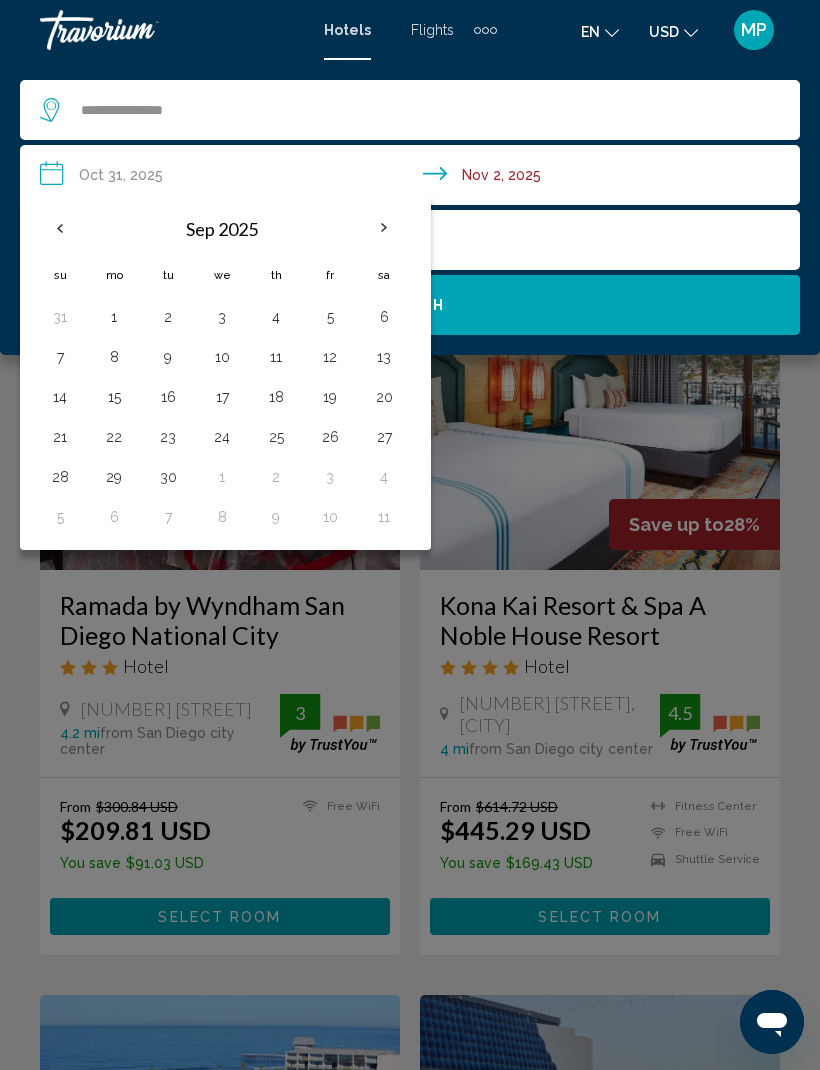 click at bounding box center [384, 228] 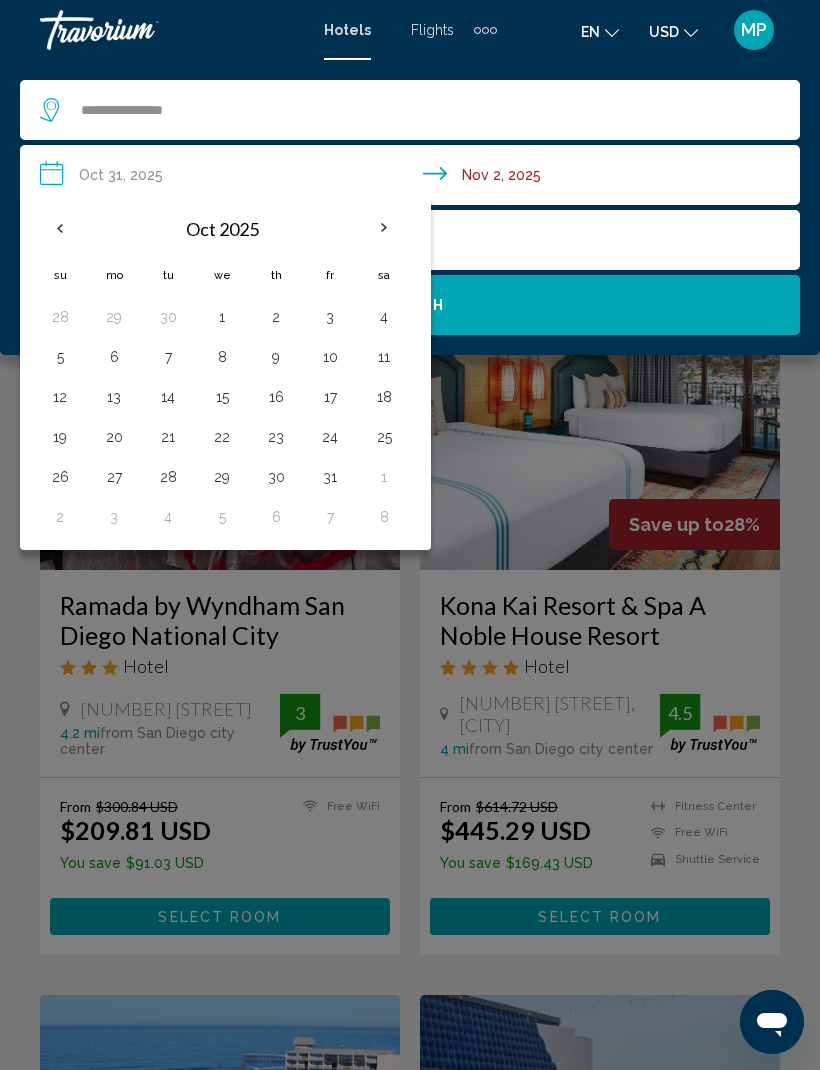 click at bounding box center [384, 228] 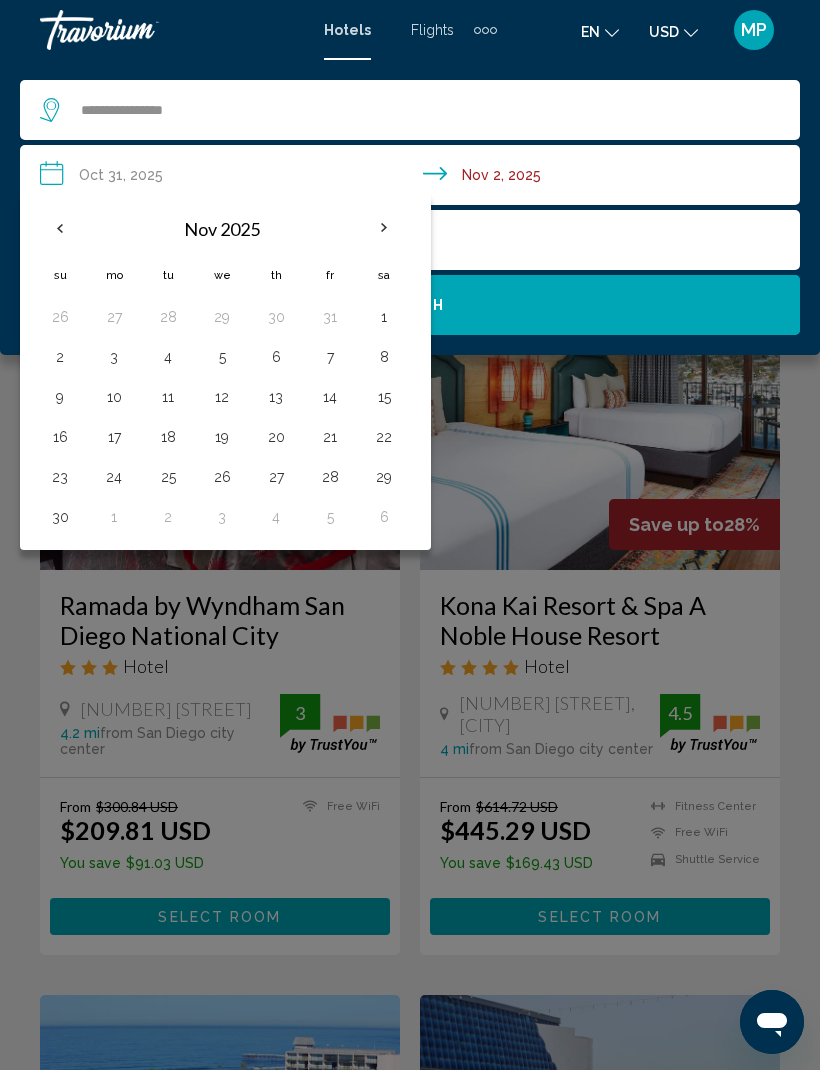 click at bounding box center (384, 228) 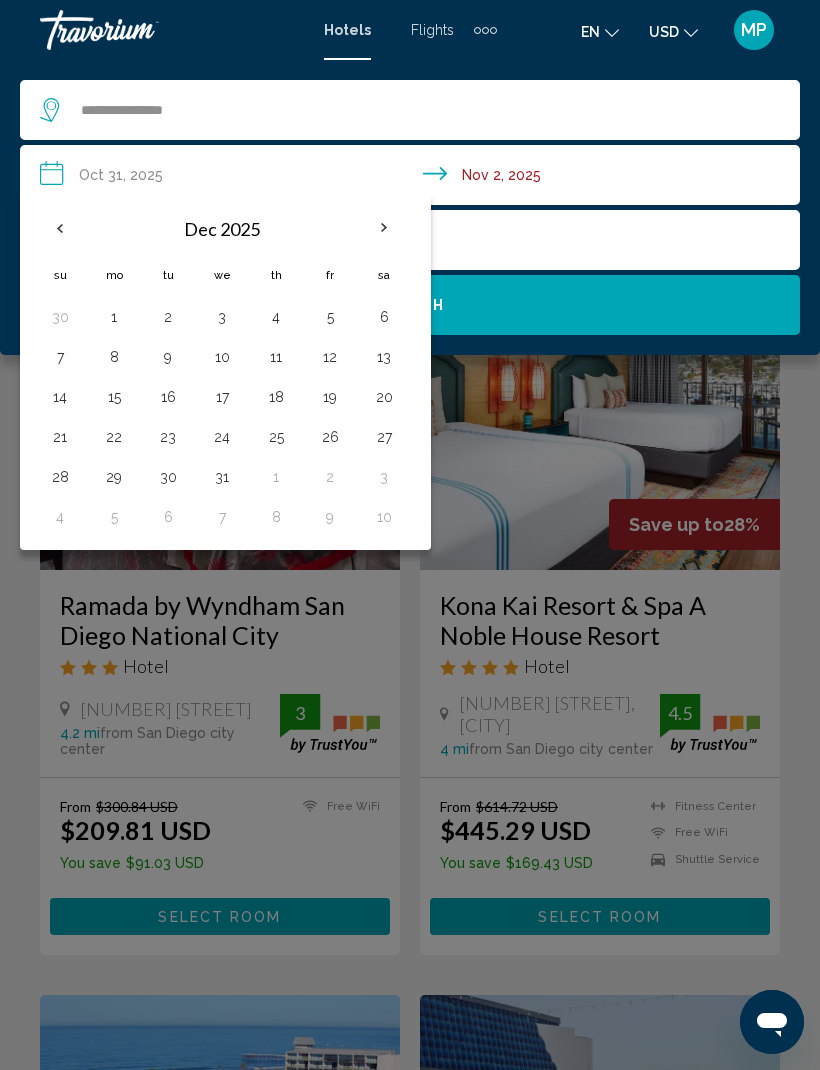 click at bounding box center [384, 228] 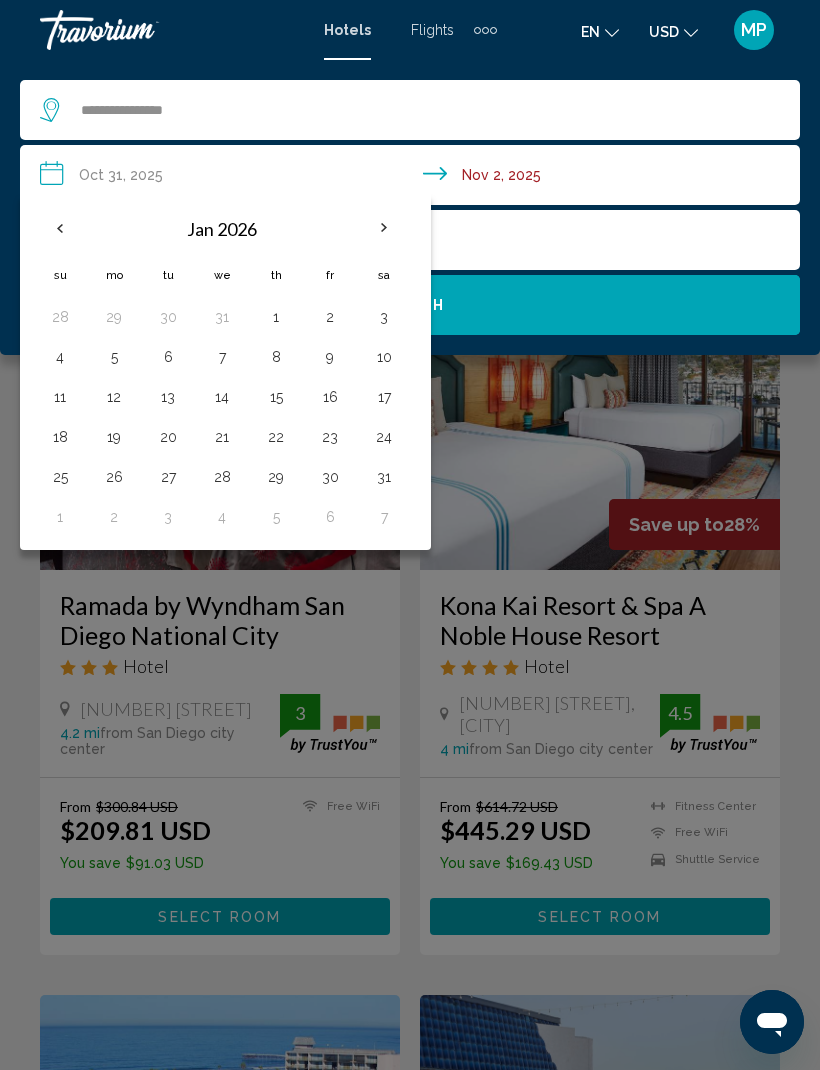 click on "5" at bounding box center (114, 357) 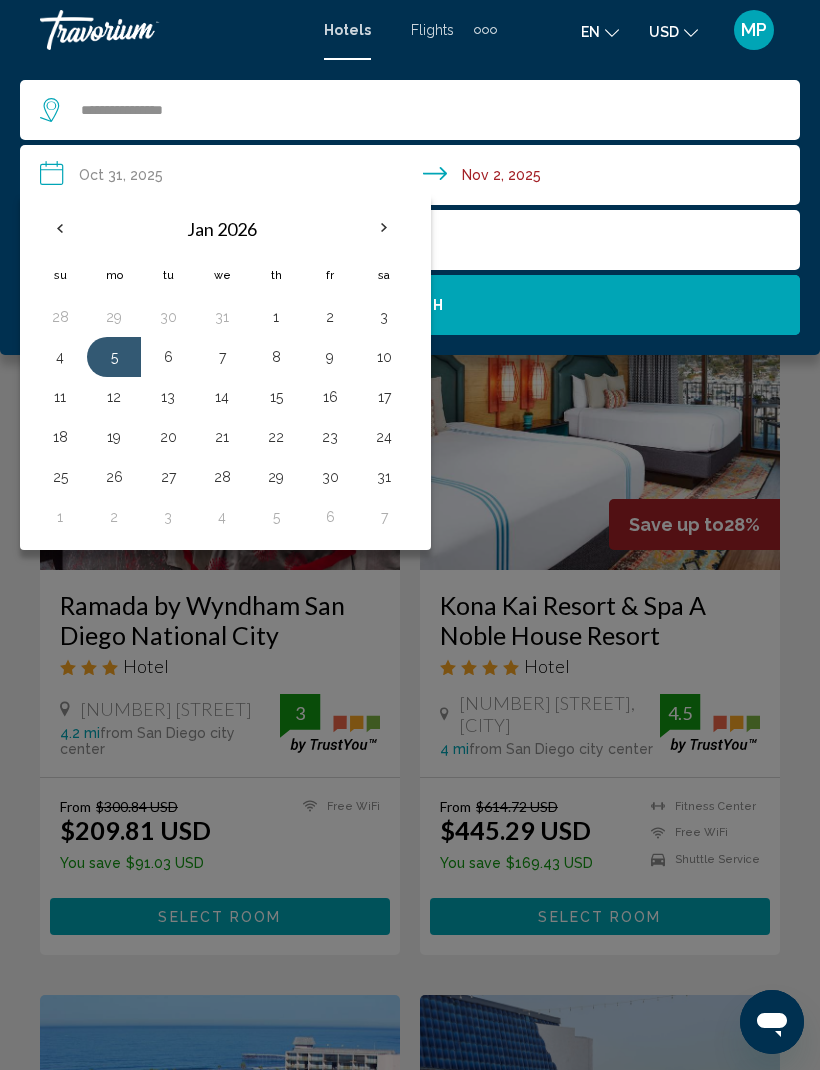 click on "**********" at bounding box center [414, 178] 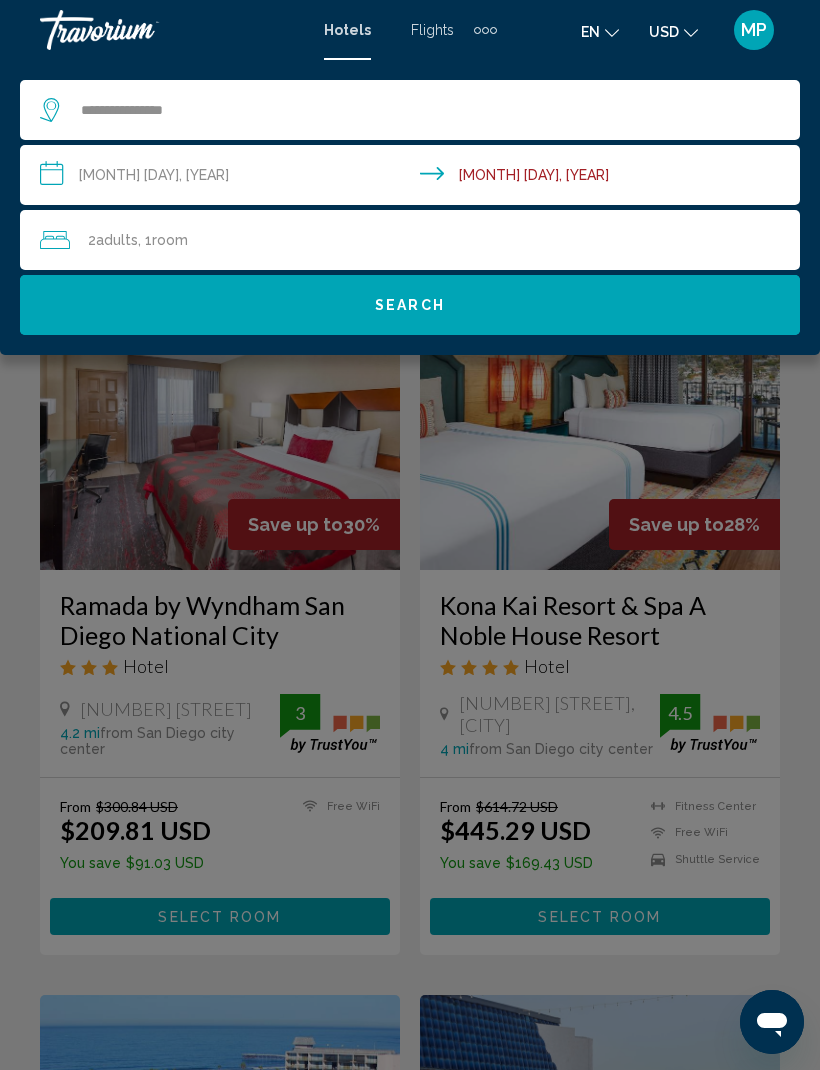 click 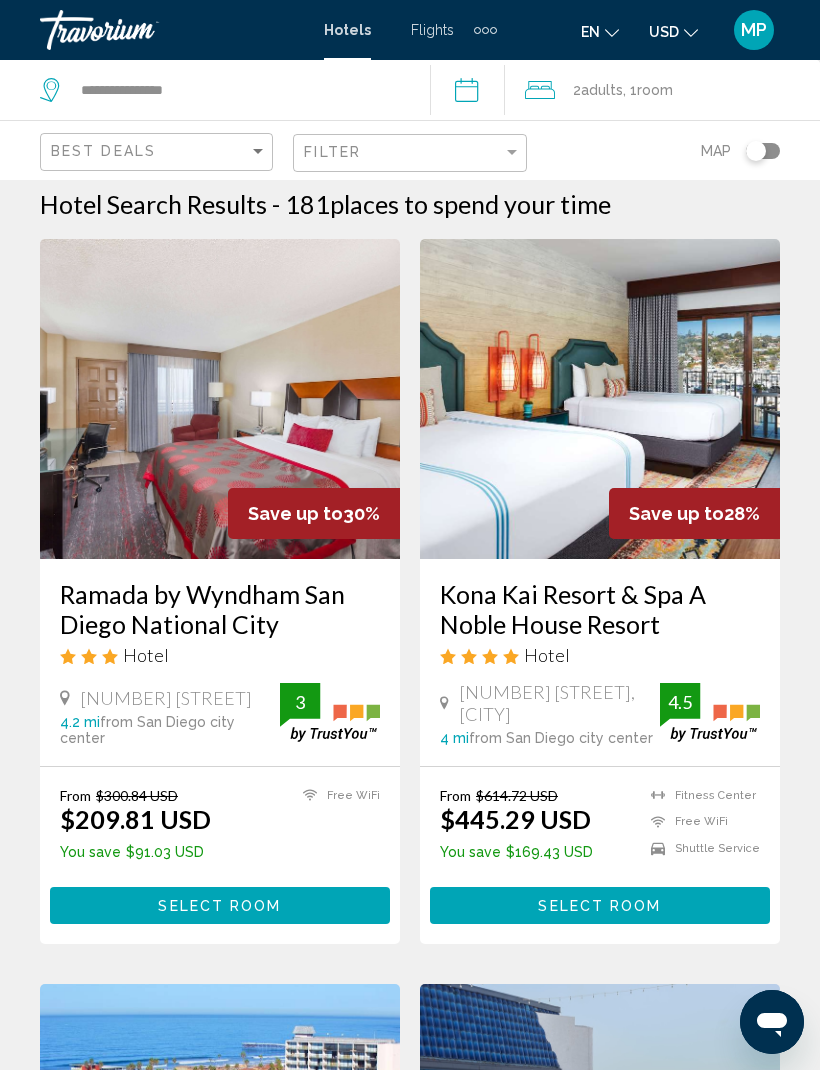 scroll, scrollTop: 0, scrollLeft: 0, axis: both 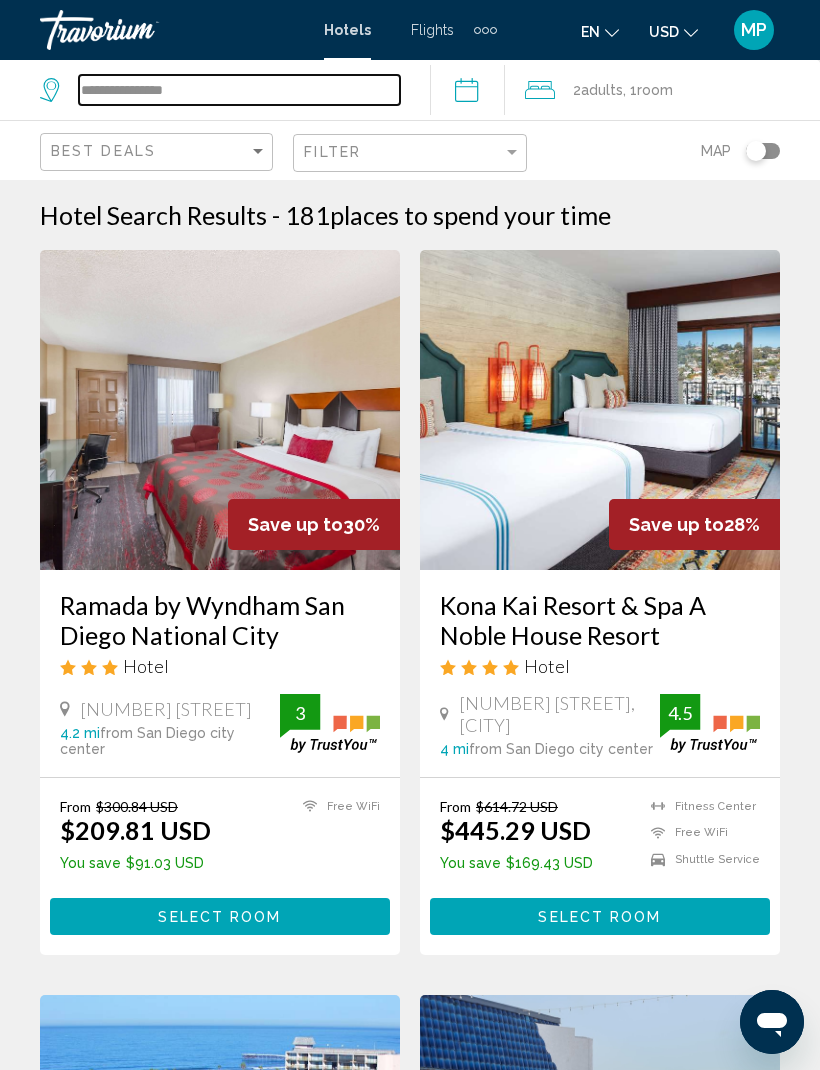 click on "**********" at bounding box center (239, 90) 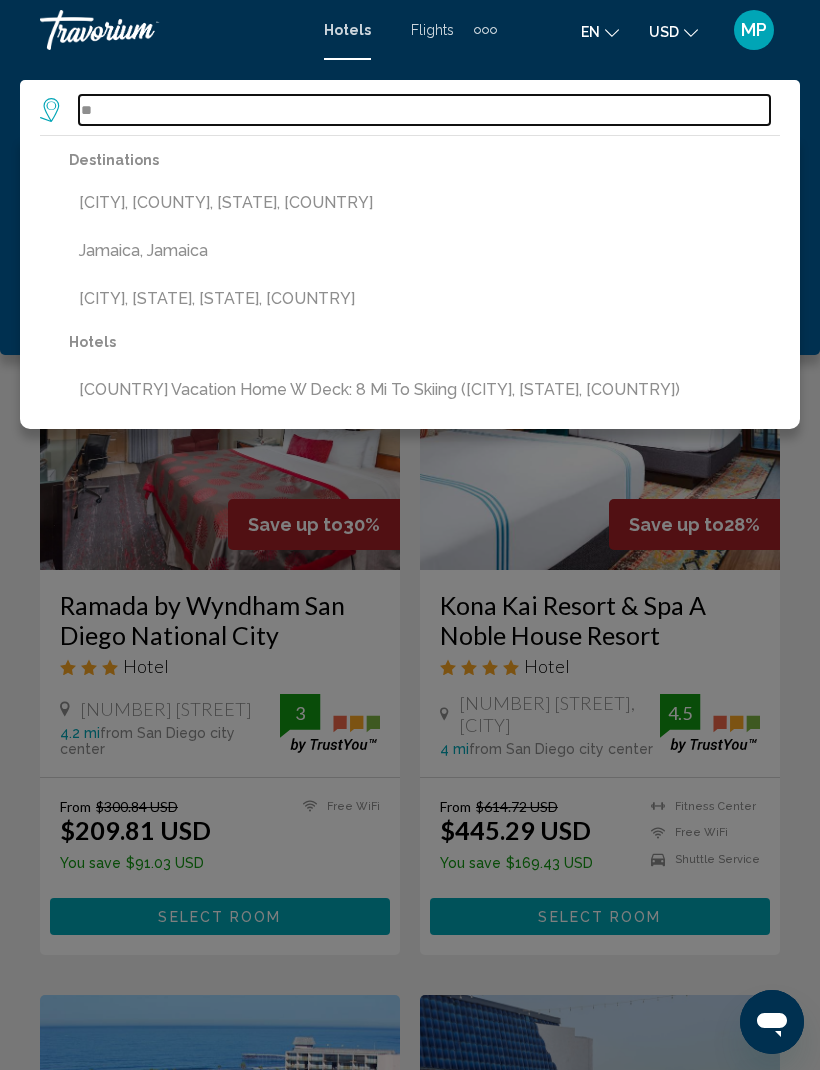 type on "*" 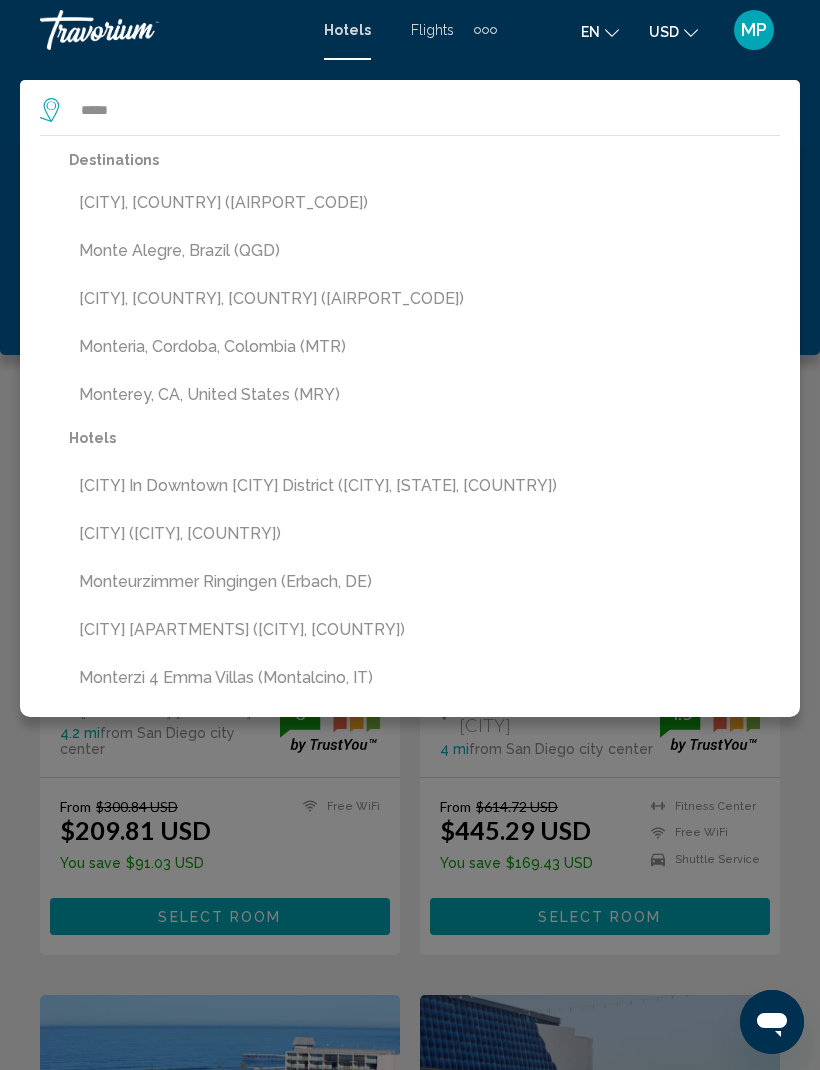 click on "[CITY], [COUNTRY] ([AIRPORT_CODE])" at bounding box center [424, 203] 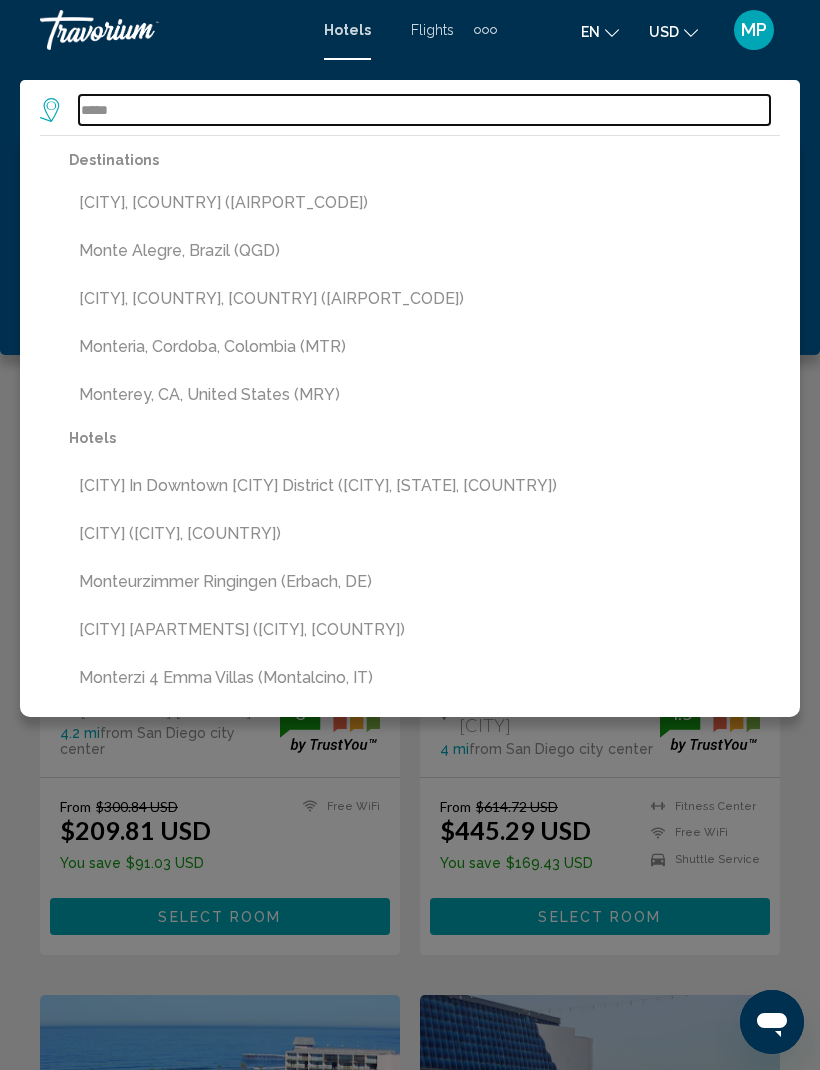 type on "**********" 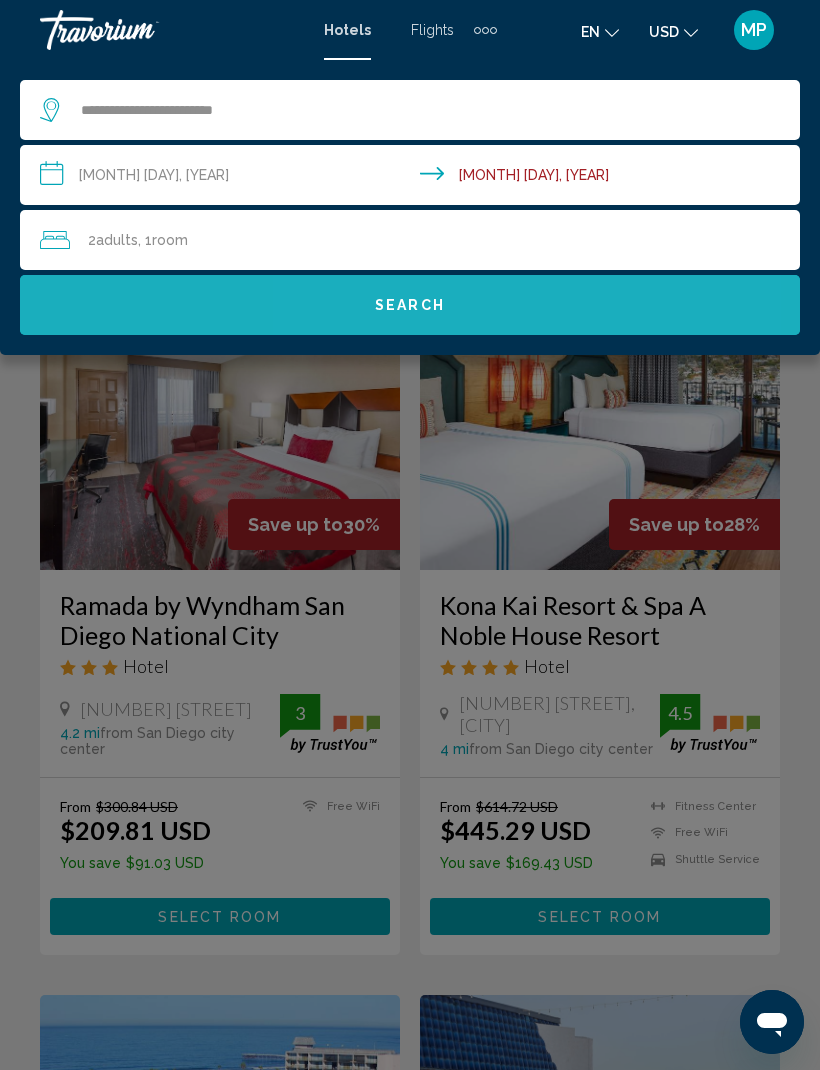 click on "Search" 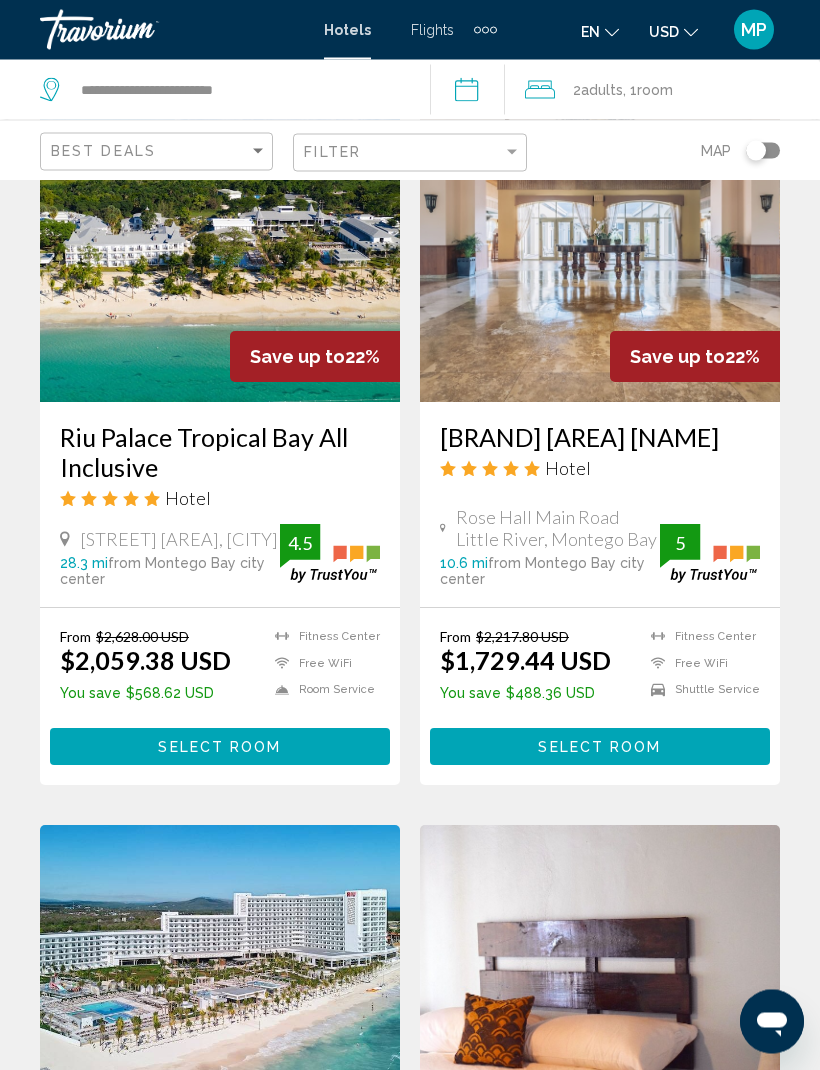 scroll, scrollTop: 3132, scrollLeft: 0, axis: vertical 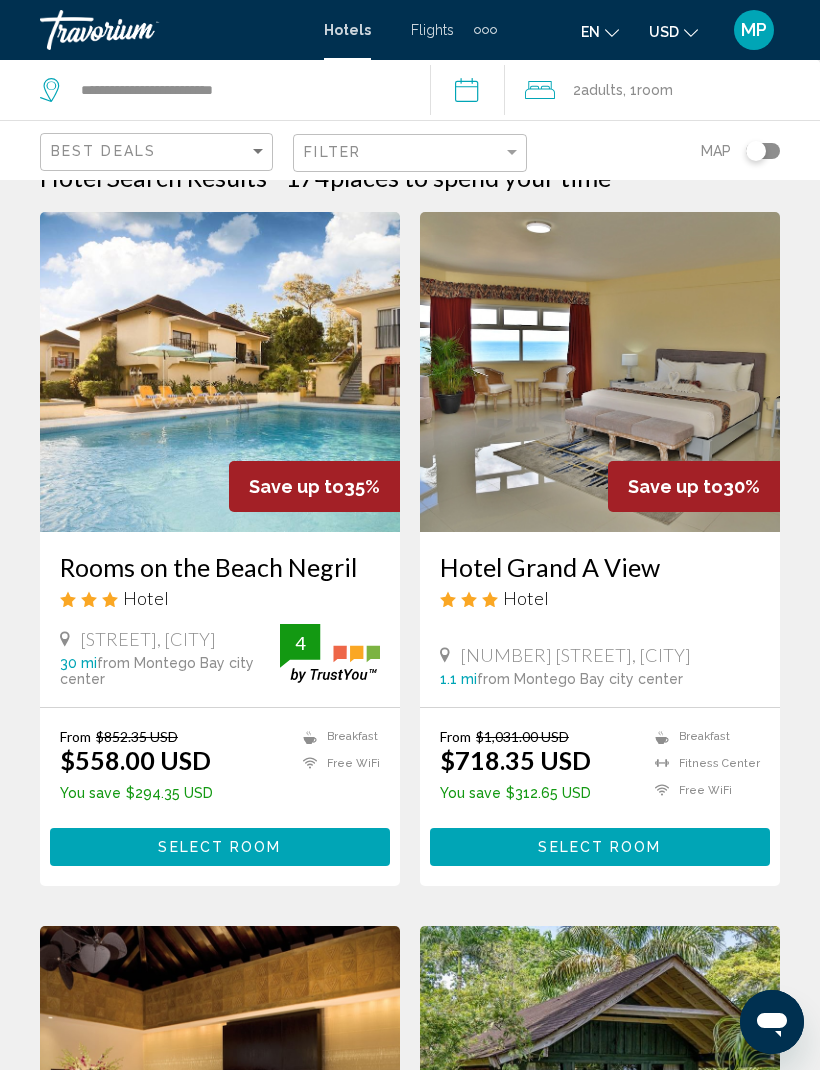 click at bounding box center (220, 372) 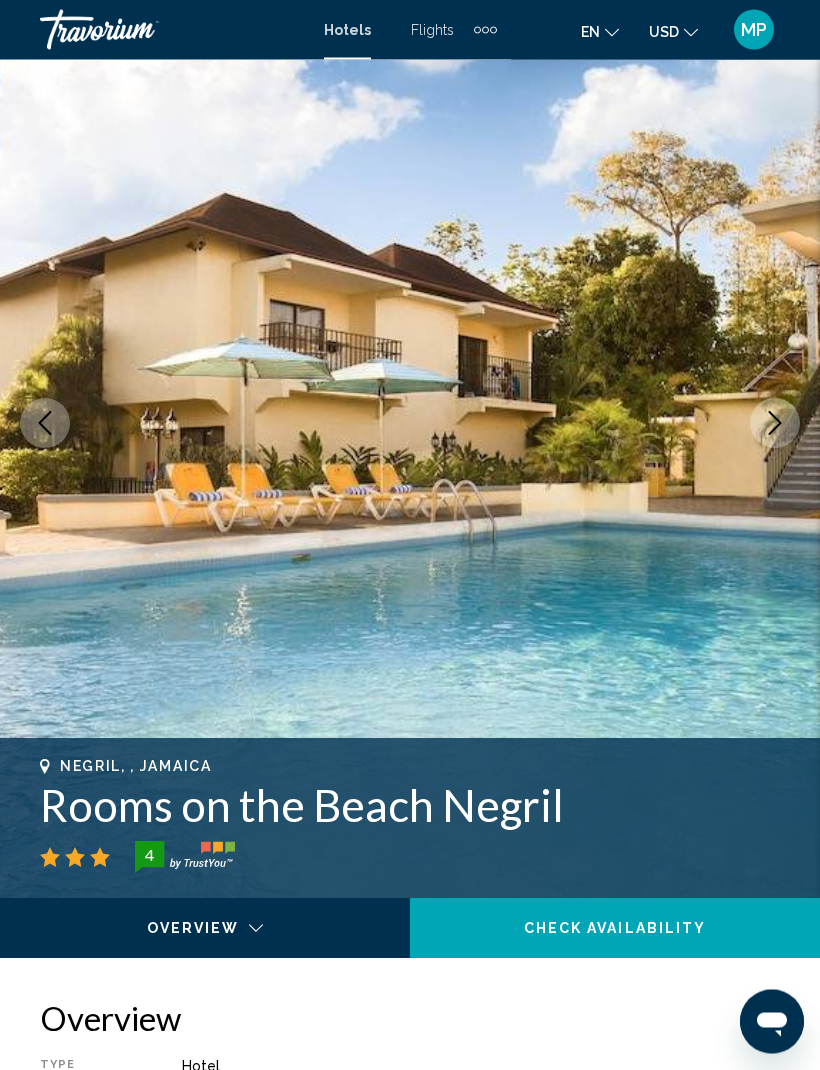 scroll, scrollTop: 0, scrollLeft: 0, axis: both 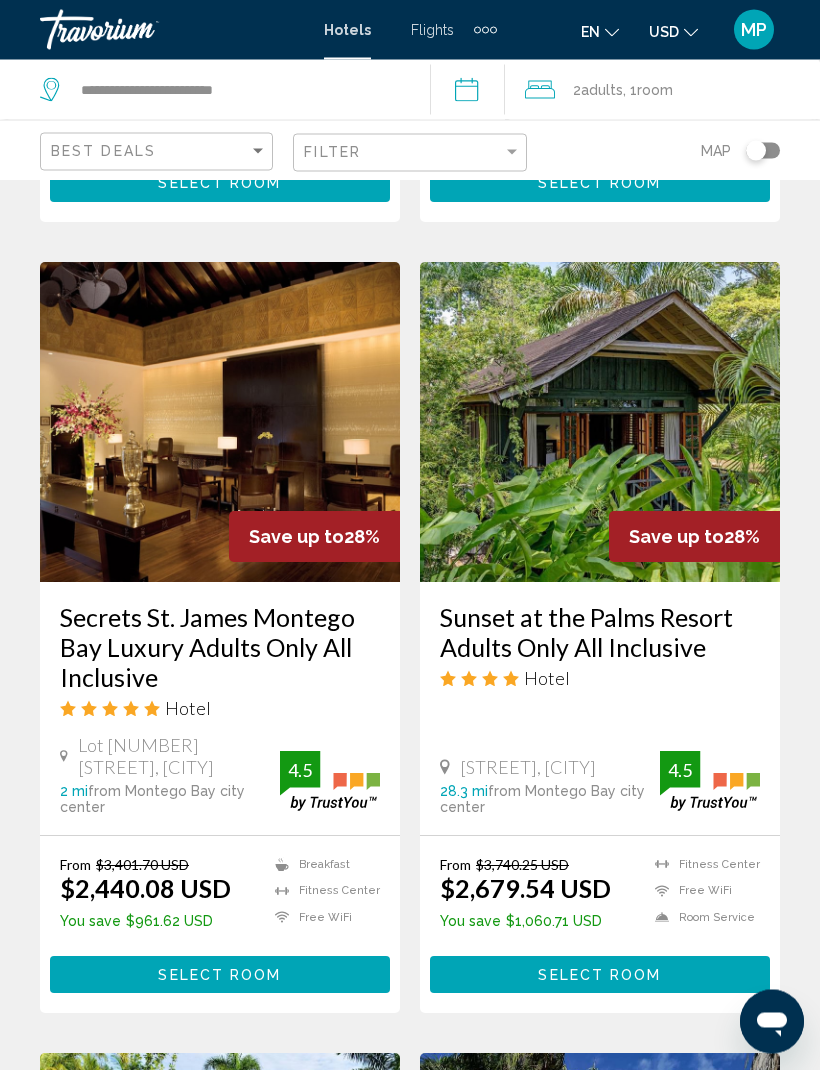 click at bounding box center [220, 423] 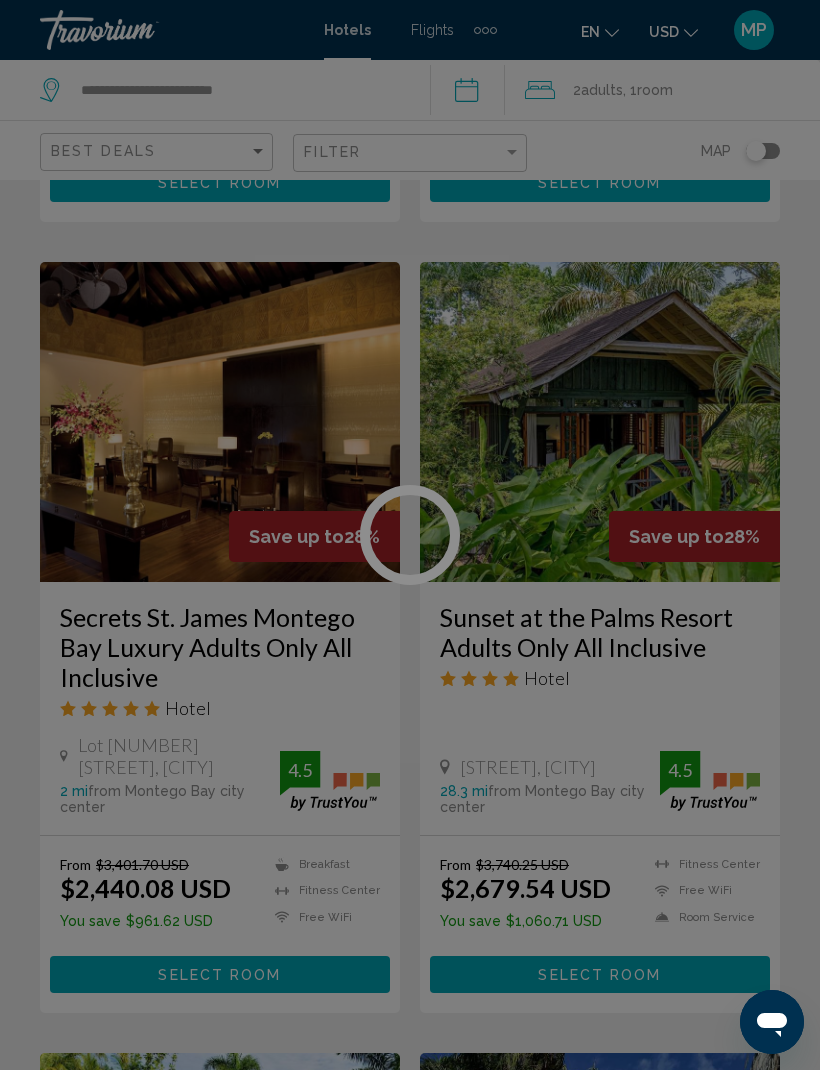 scroll, scrollTop: 0, scrollLeft: 0, axis: both 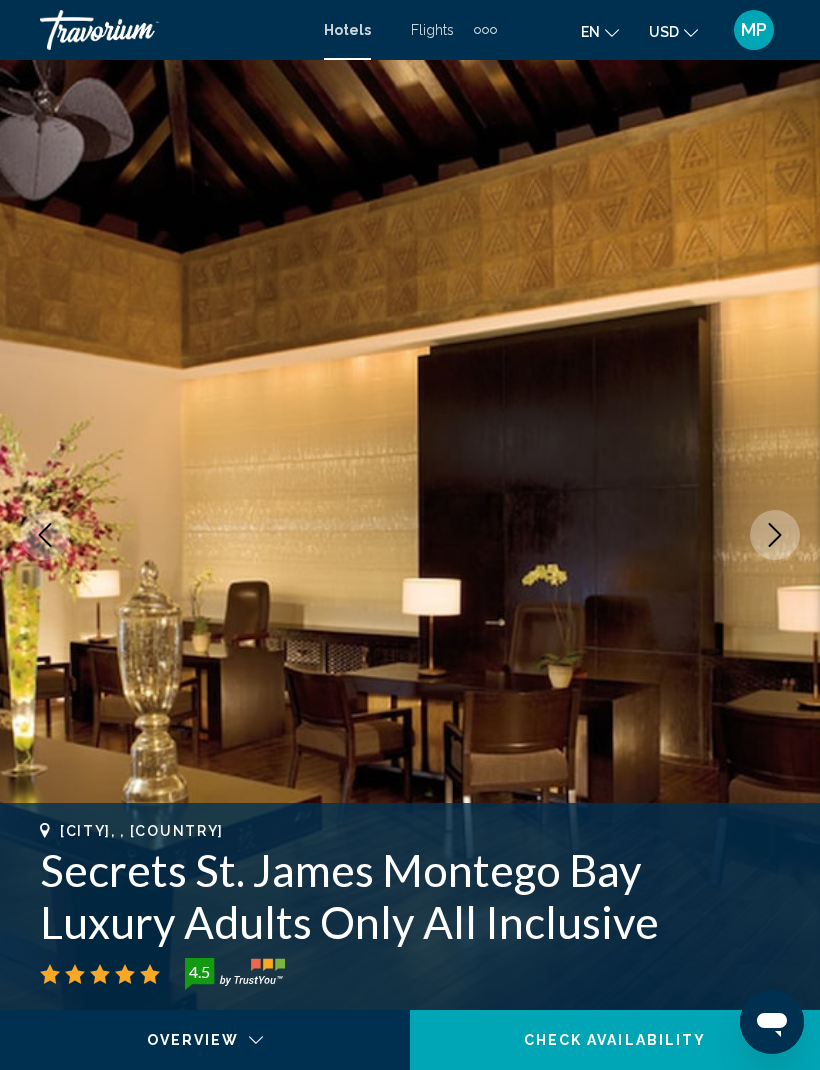 click 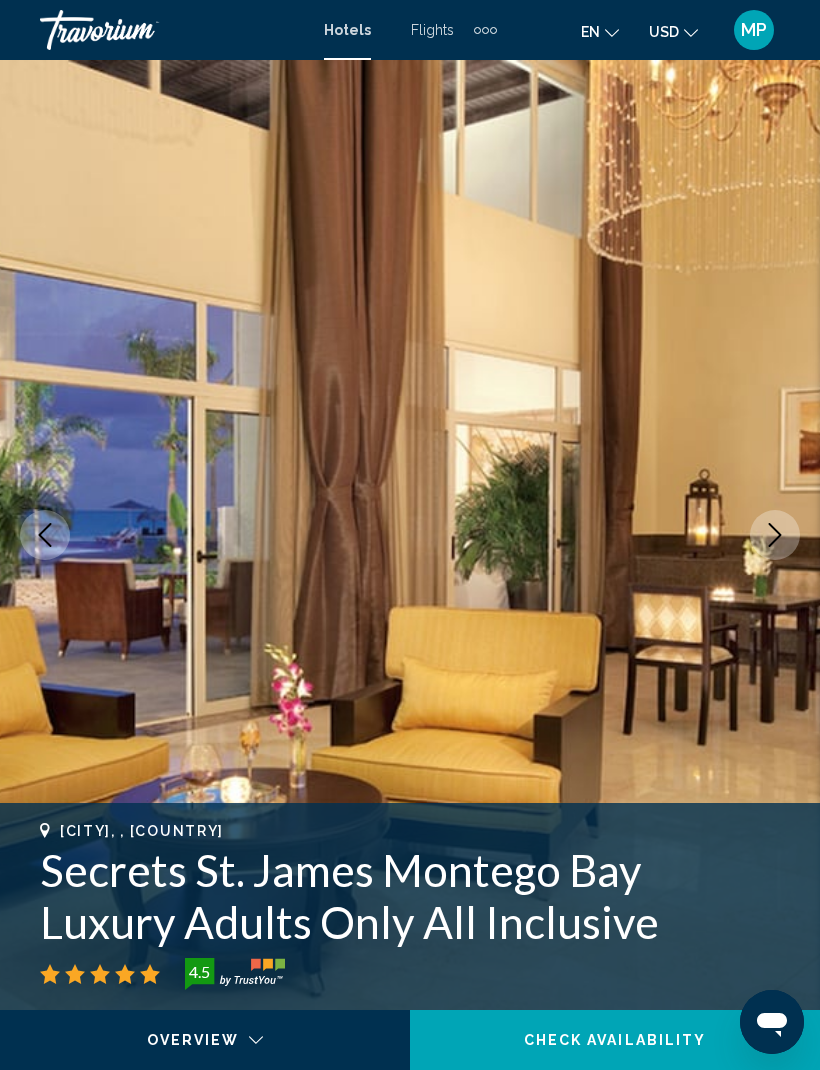 click at bounding box center [775, 535] 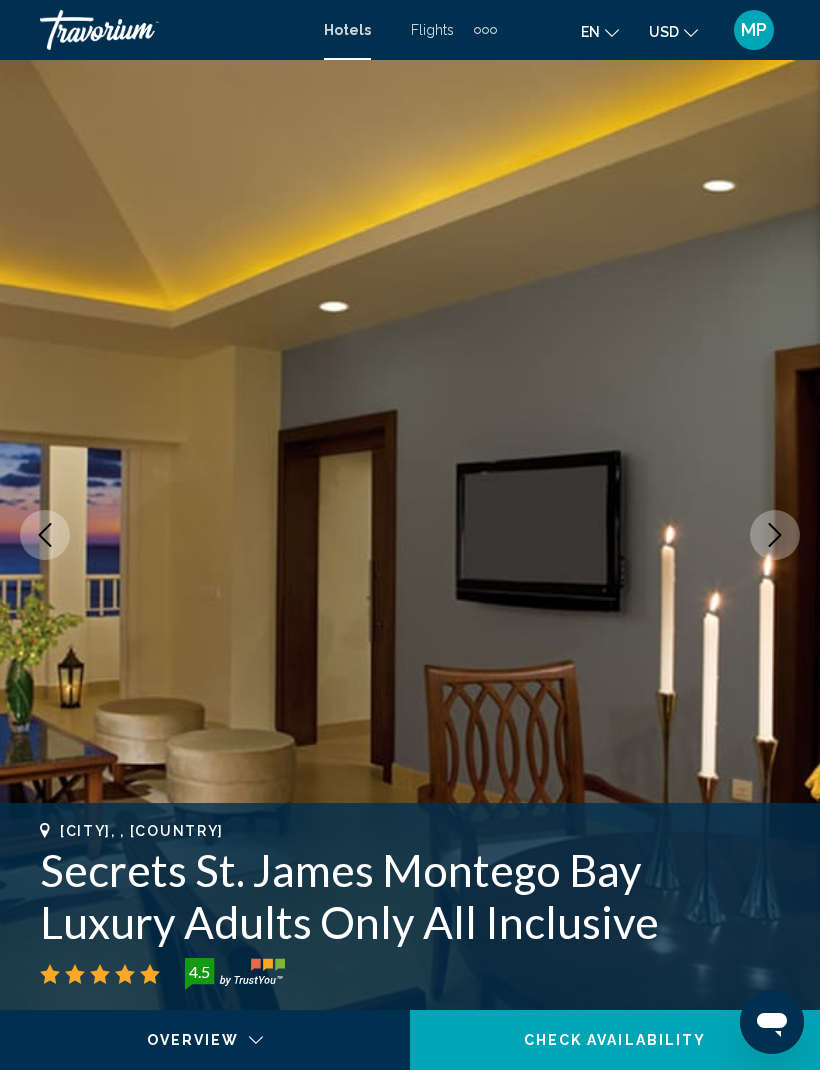 click 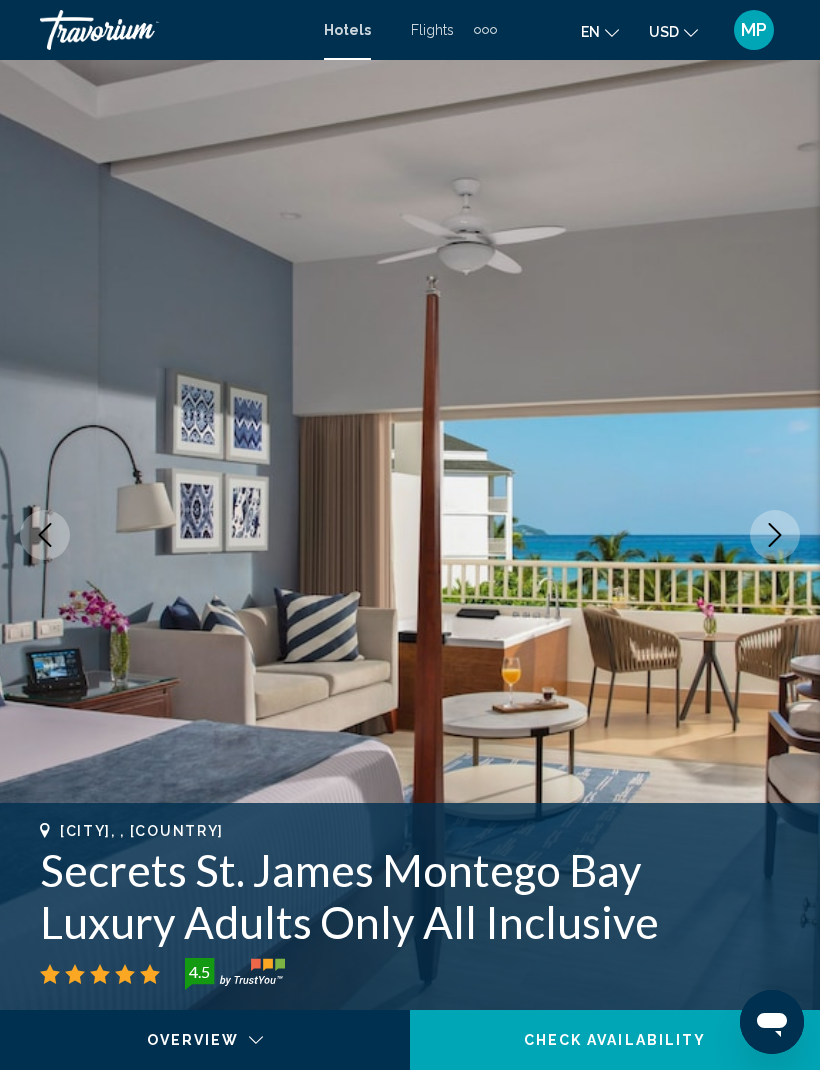 click 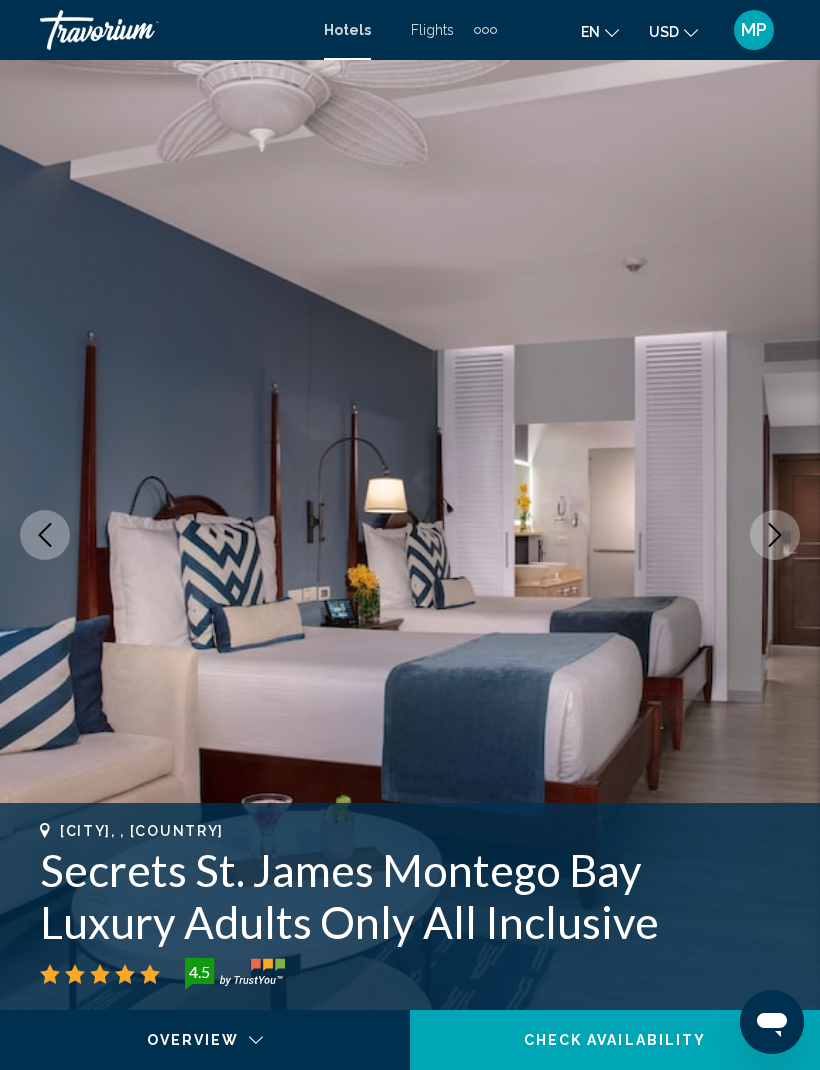 click 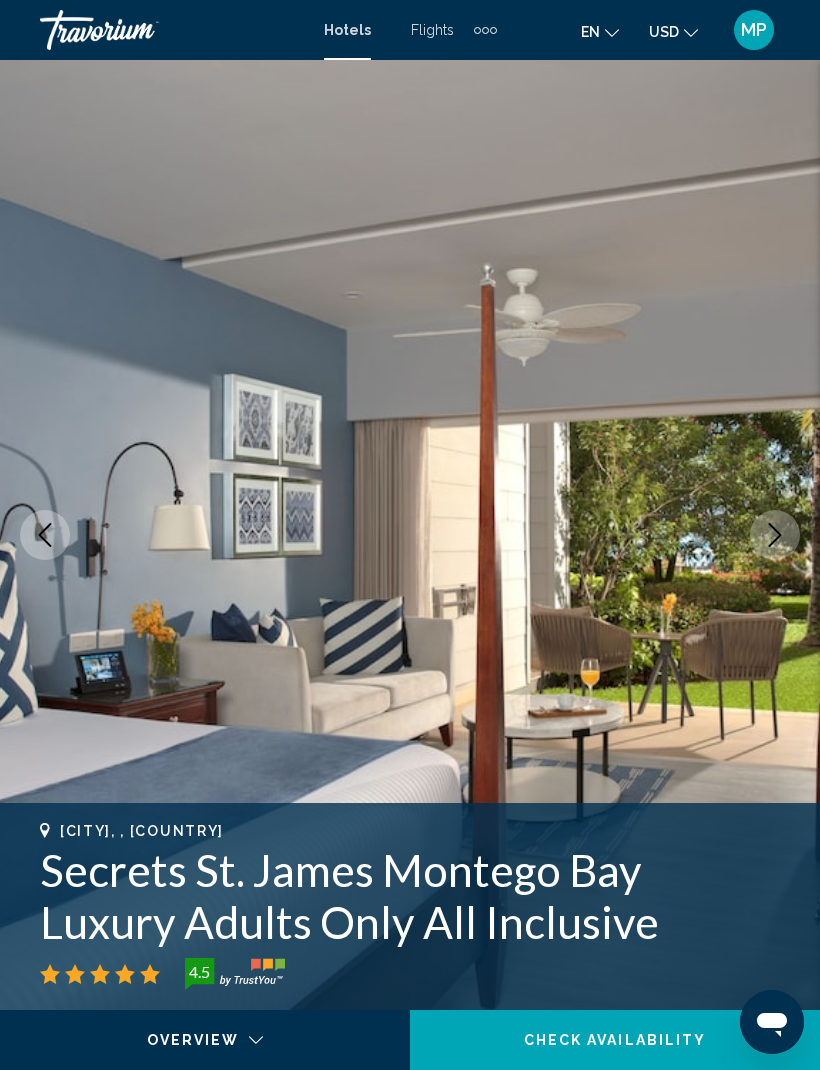 click 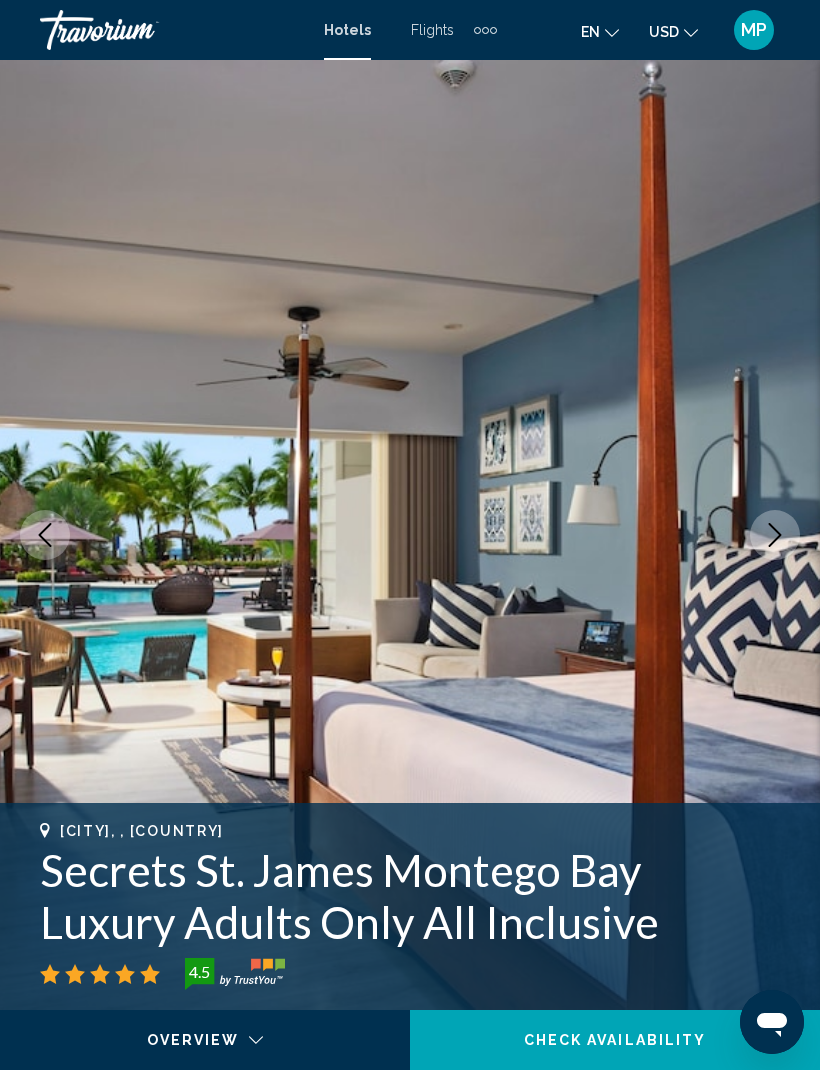 click 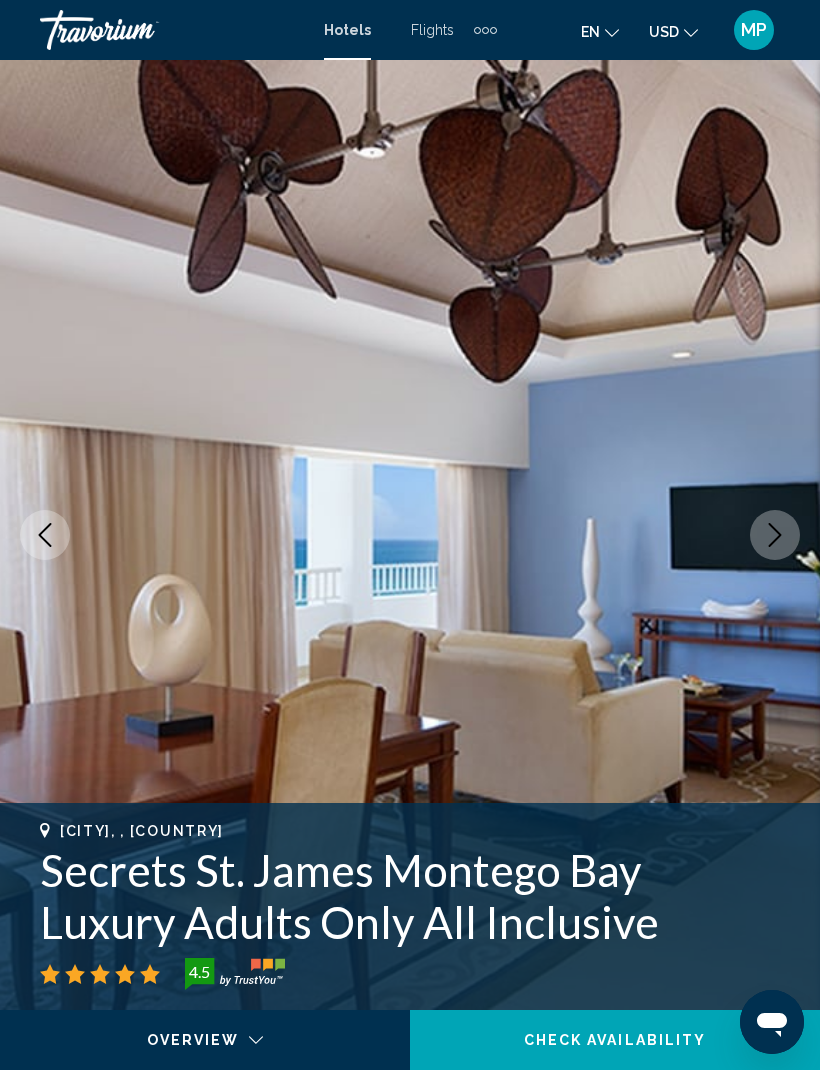 click 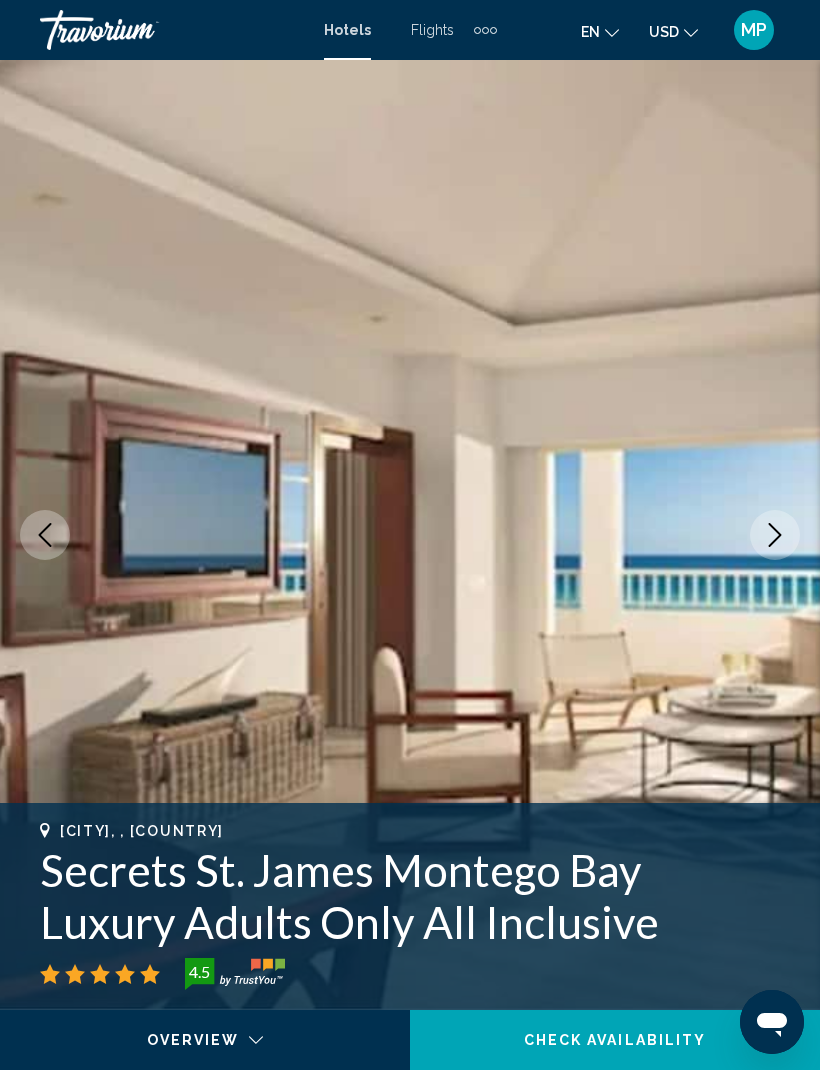 click 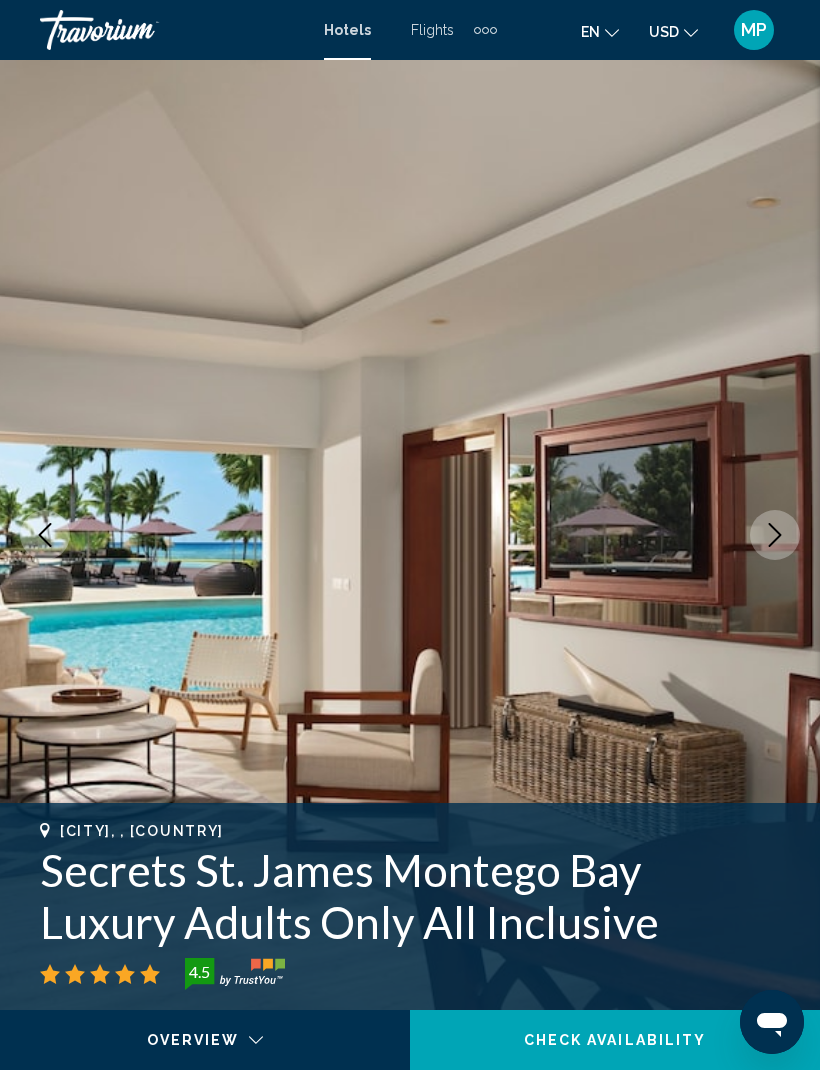 click 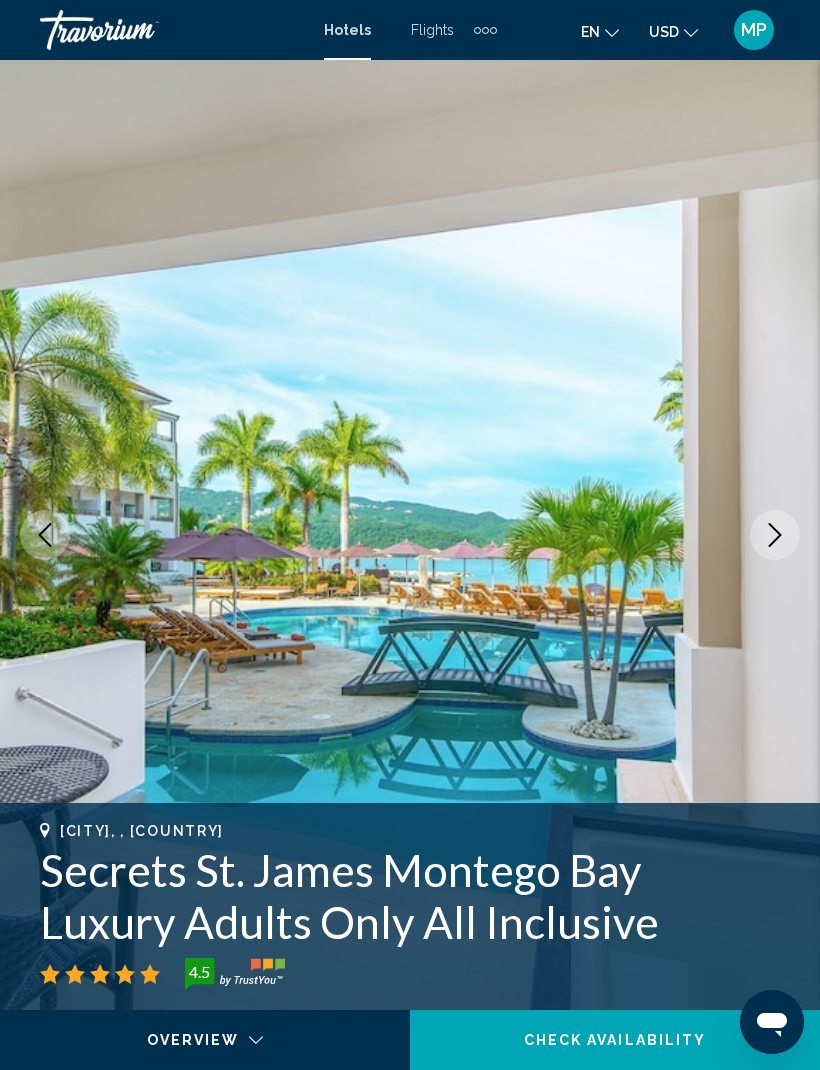 click at bounding box center (410, 535) 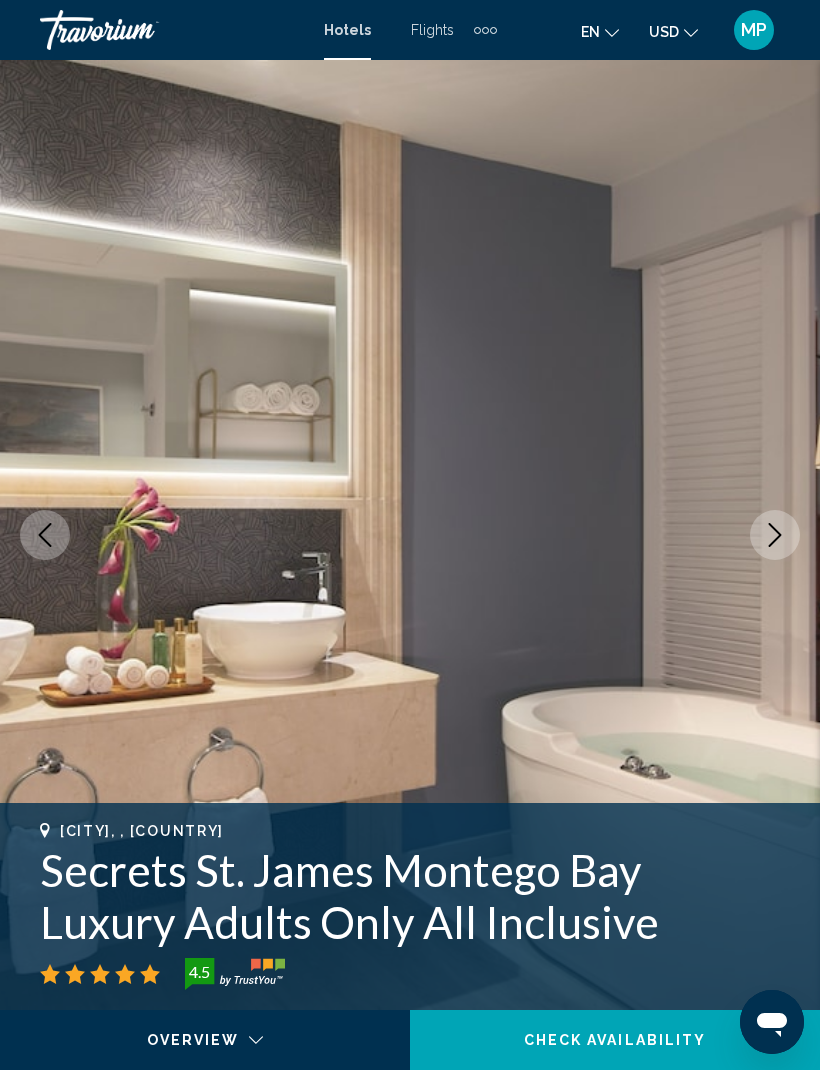click 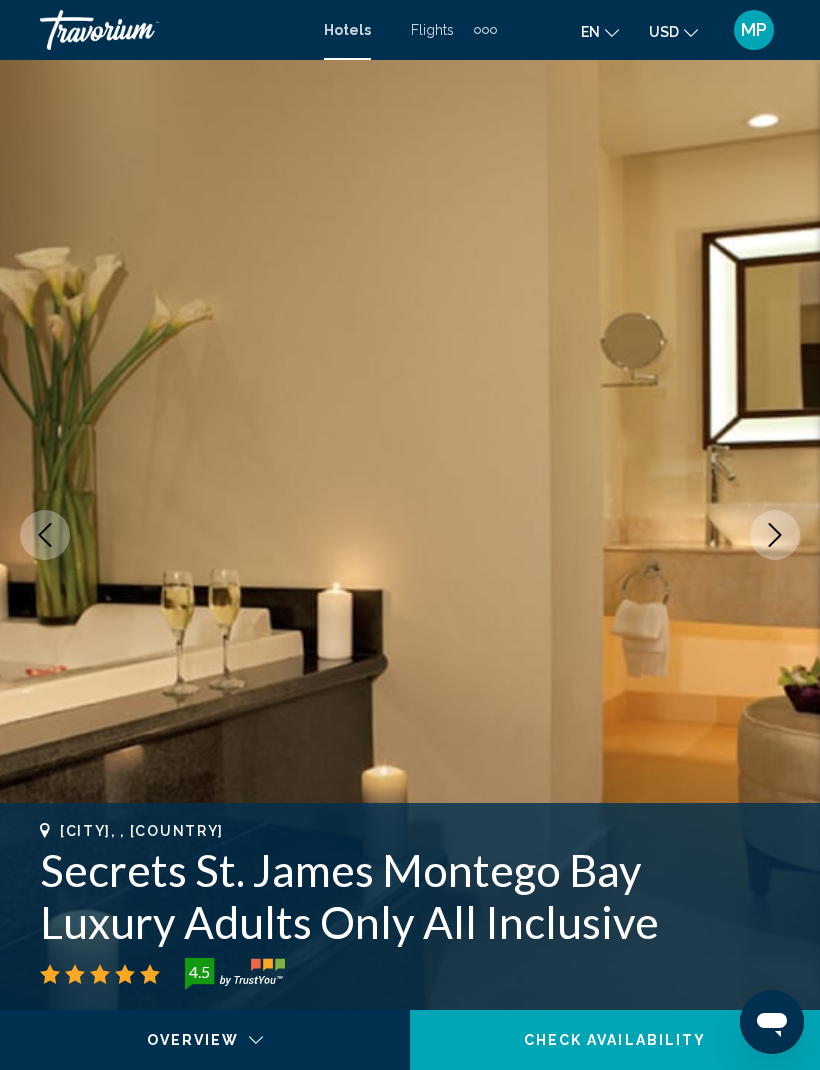 click 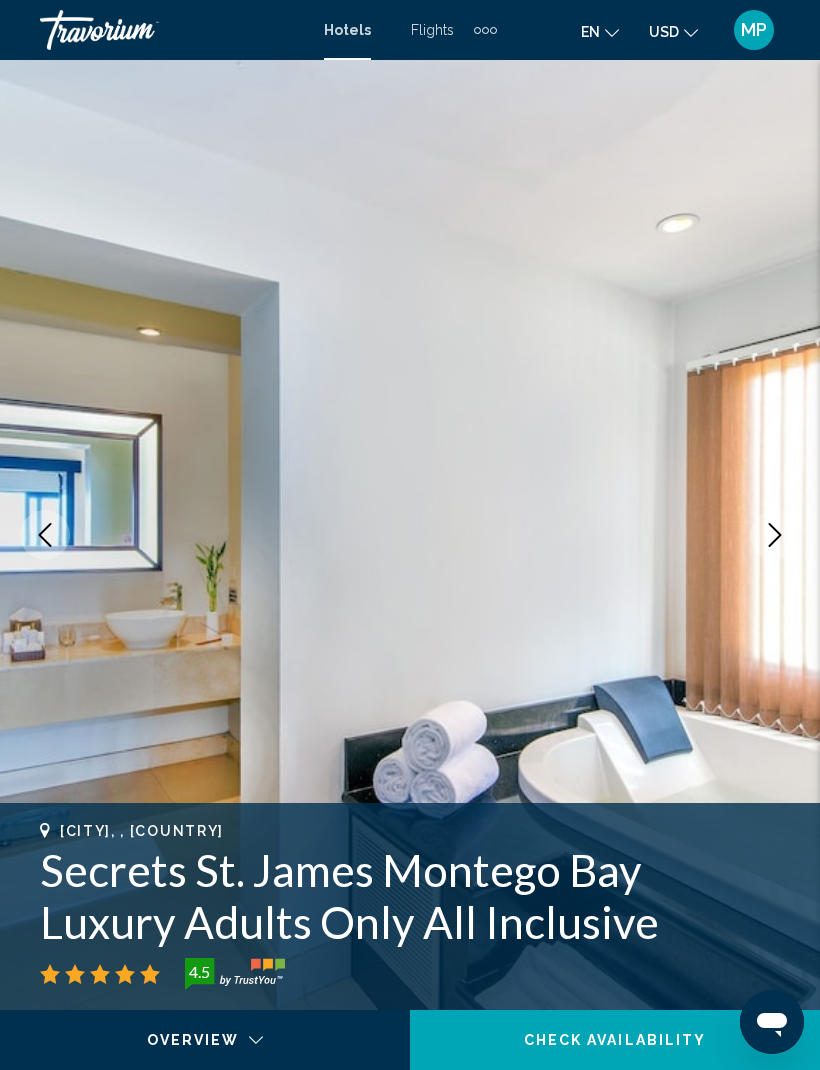 click 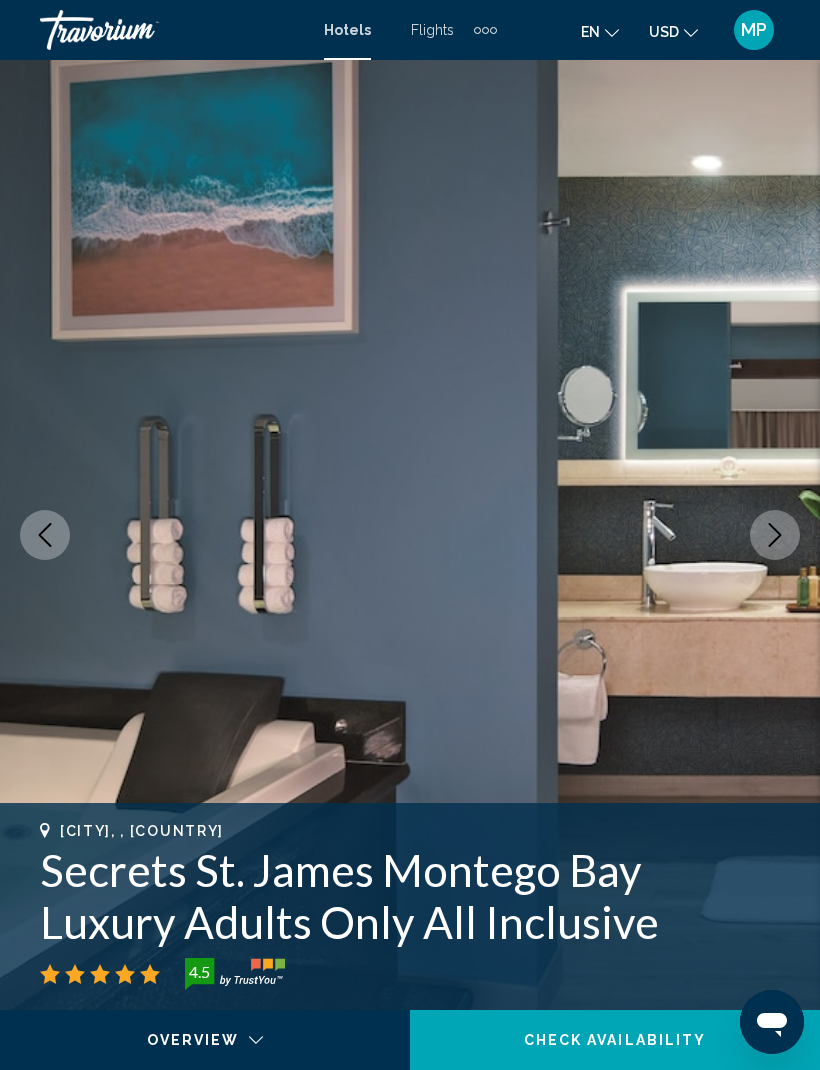 click at bounding box center [775, 535] 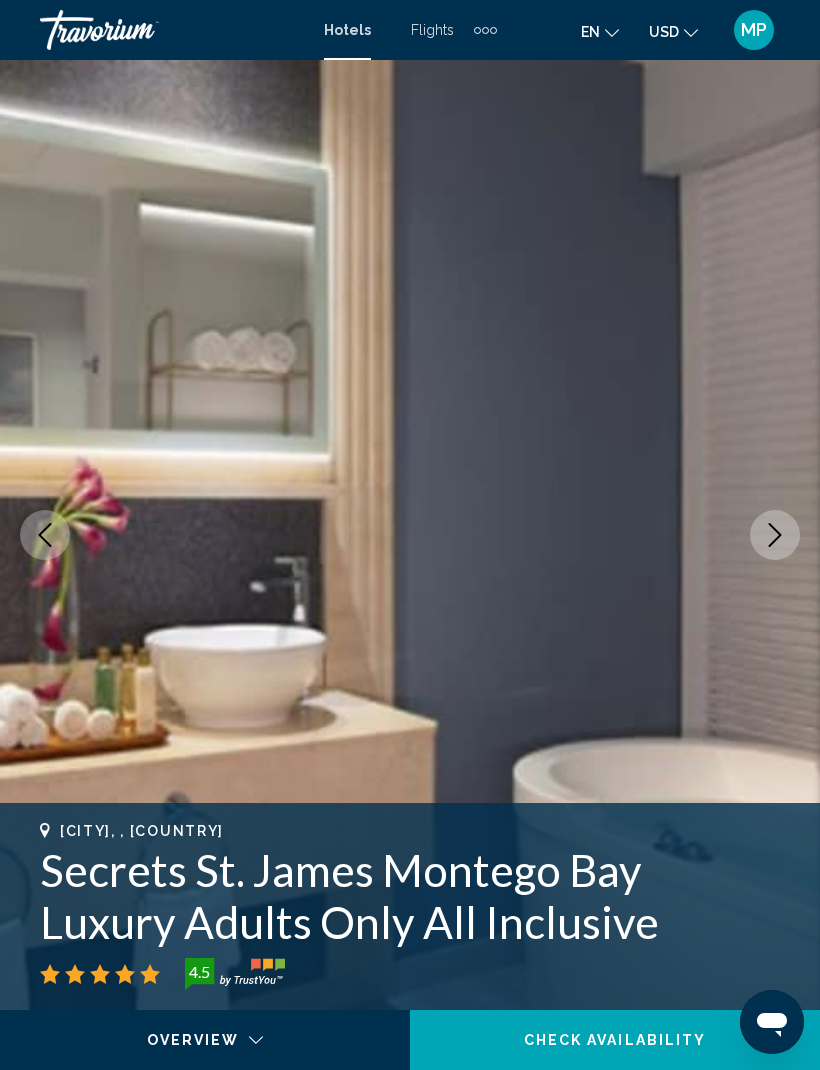 click 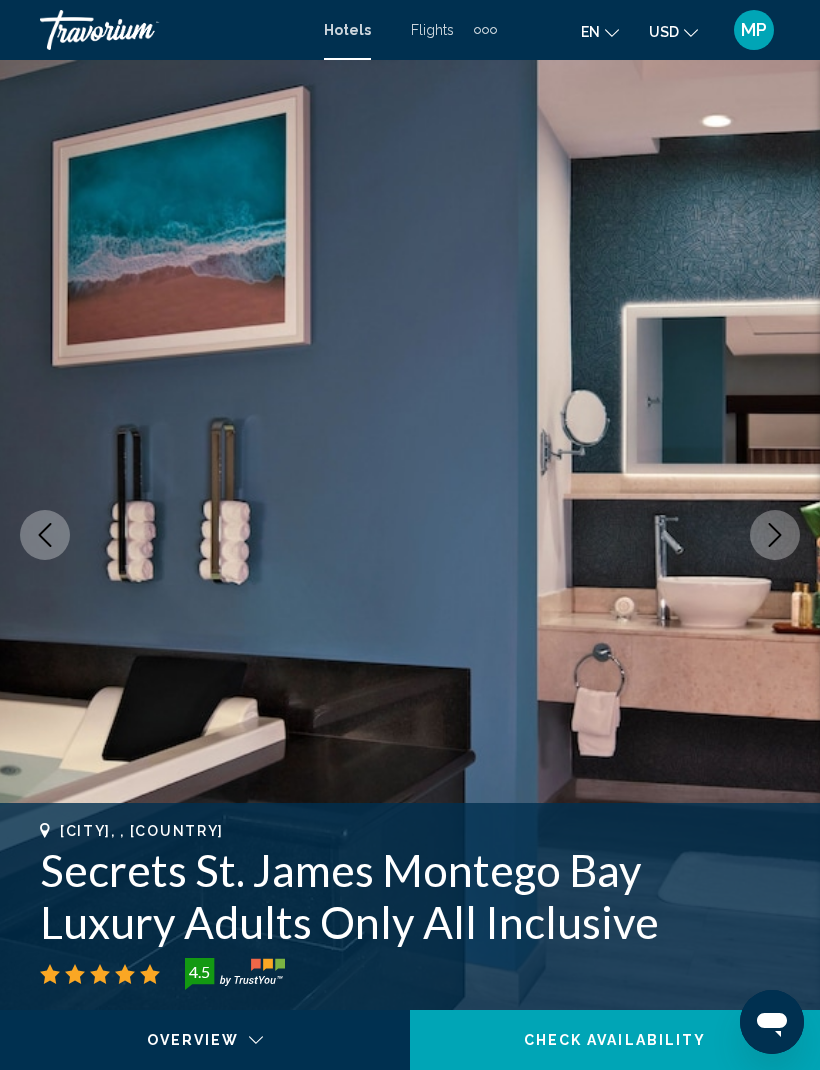click 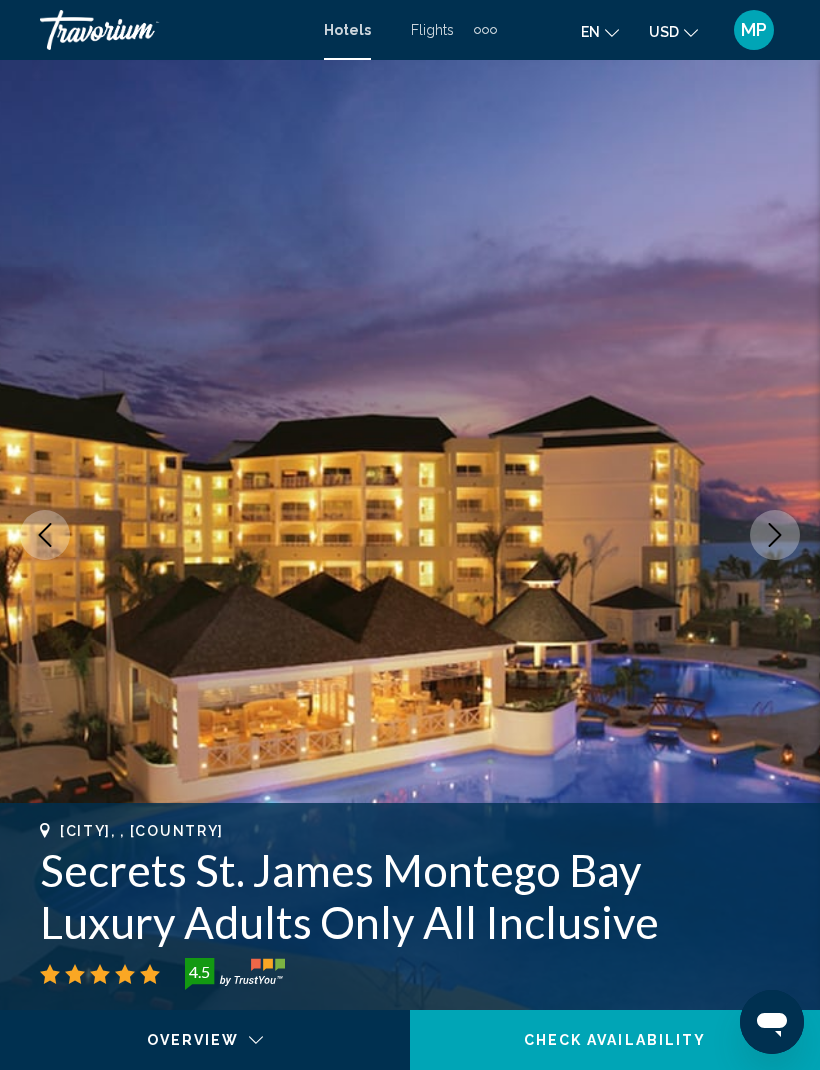 click 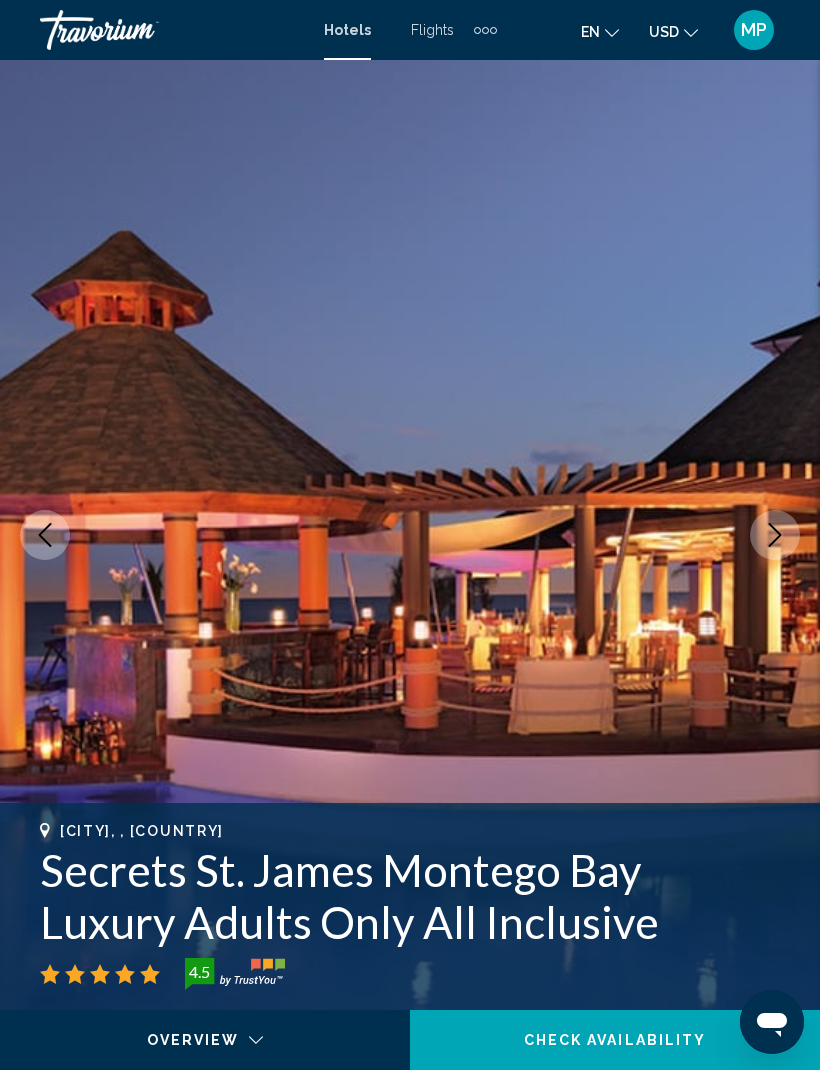 click at bounding box center (775, 535) 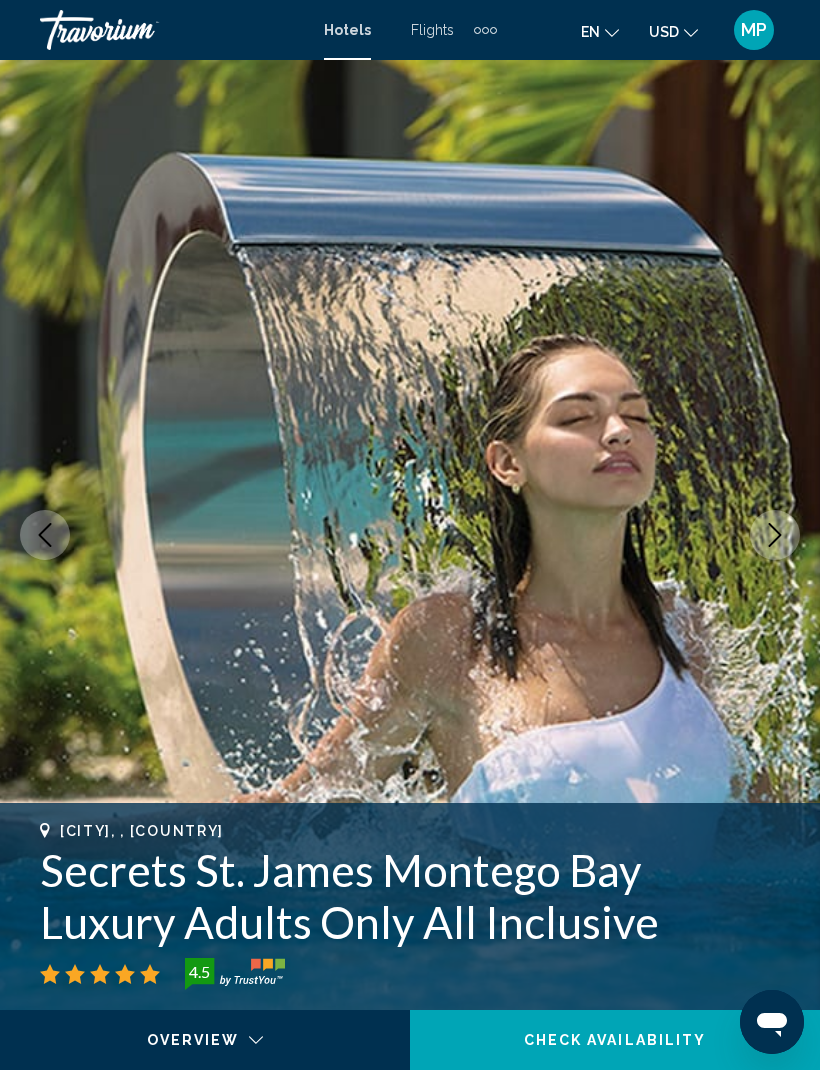 click 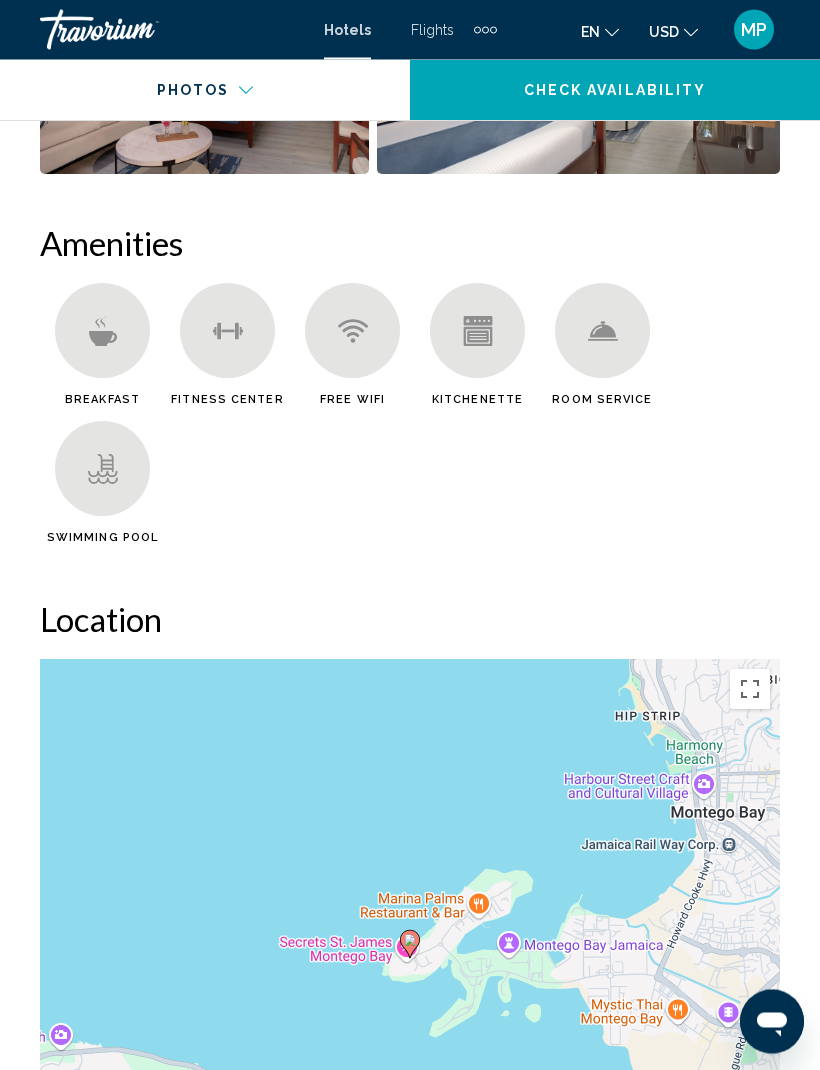 scroll, scrollTop: 2099, scrollLeft: 0, axis: vertical 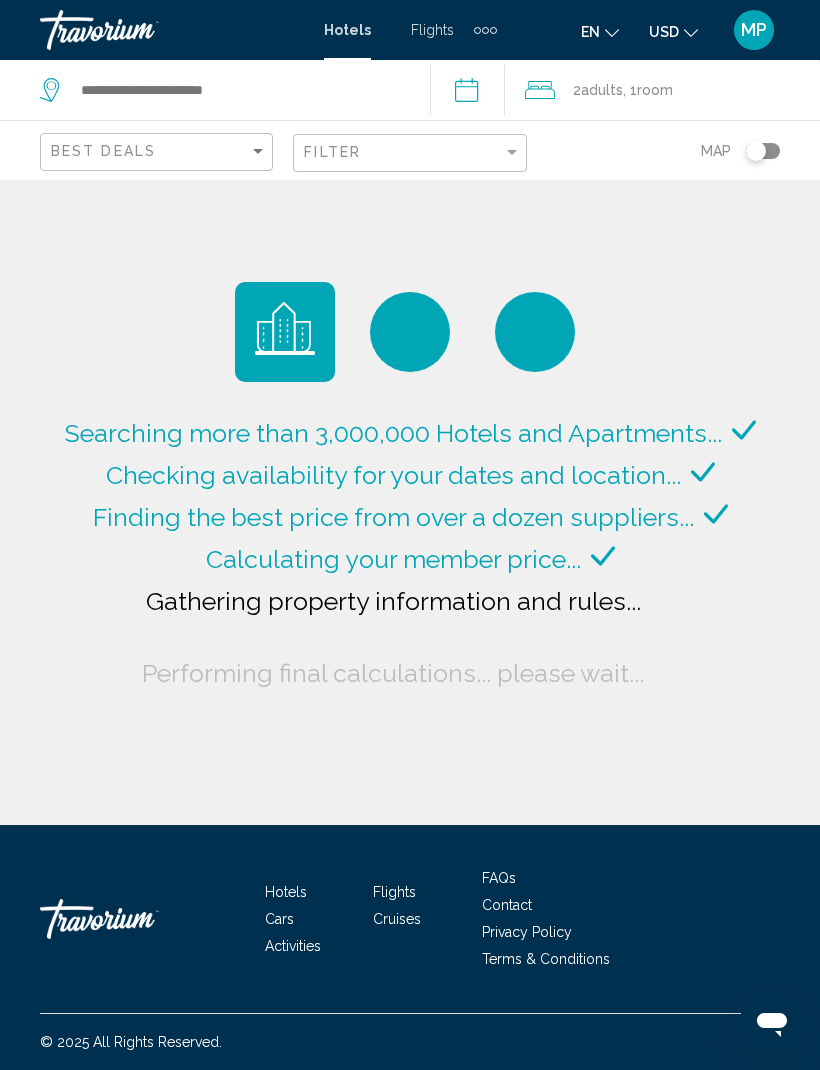 type on "**********" 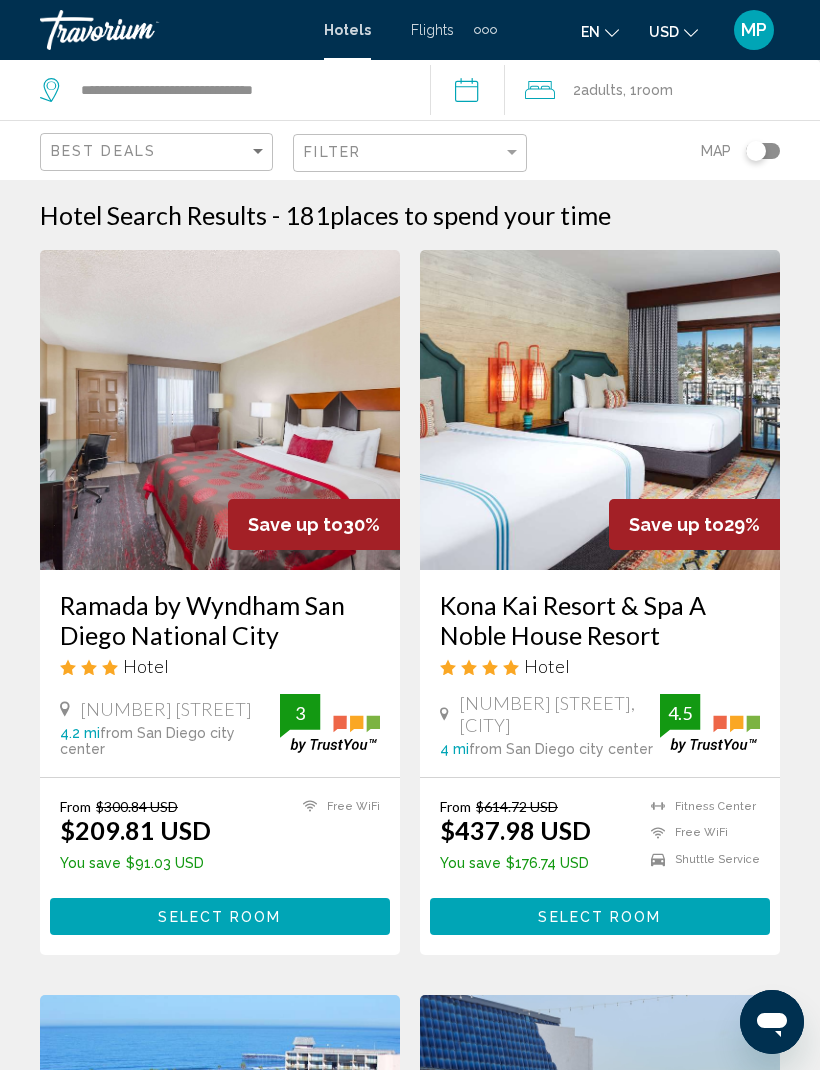 click on "**********" at bounding box center (471, 93) 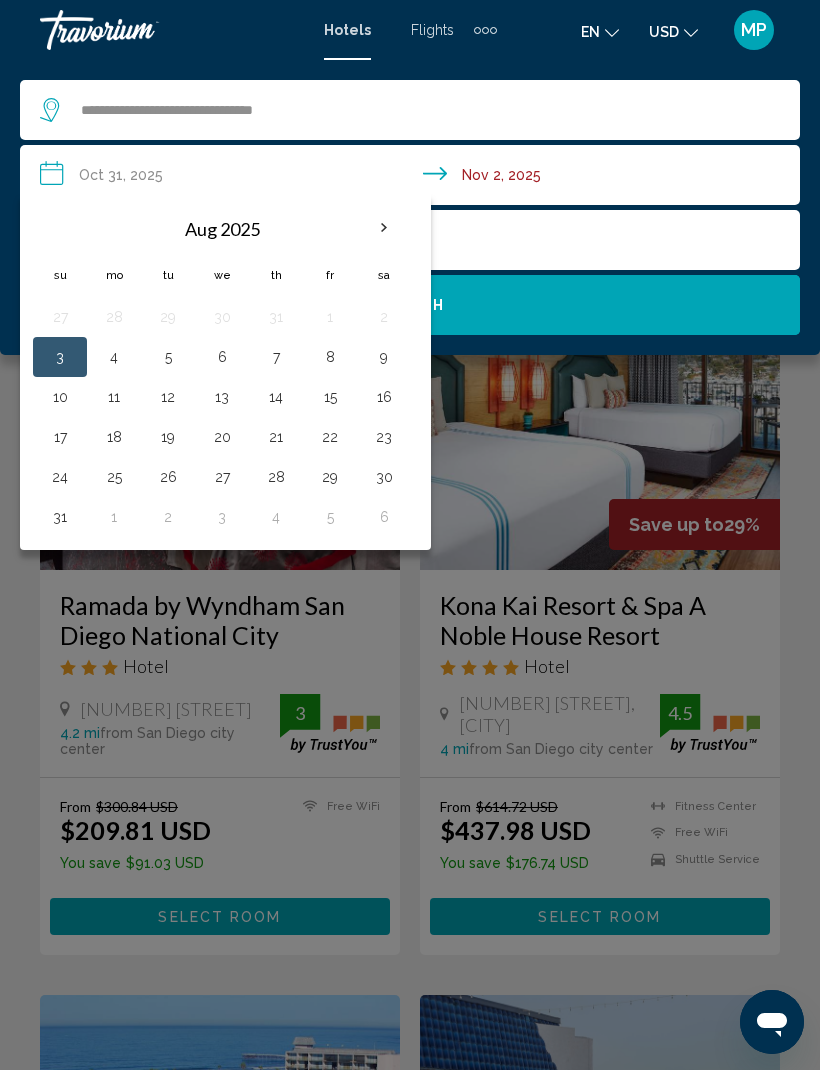 click at bounding box center [384, 228] 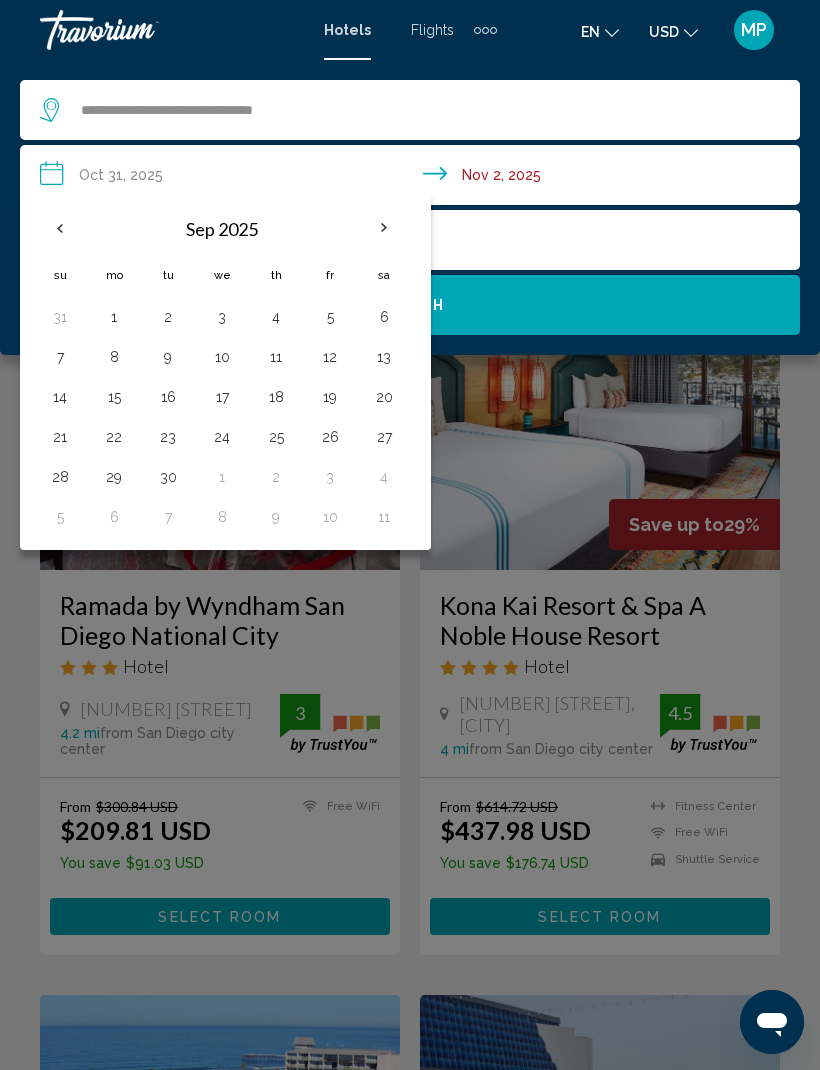 click on "8" at bounding box center [114, 357] 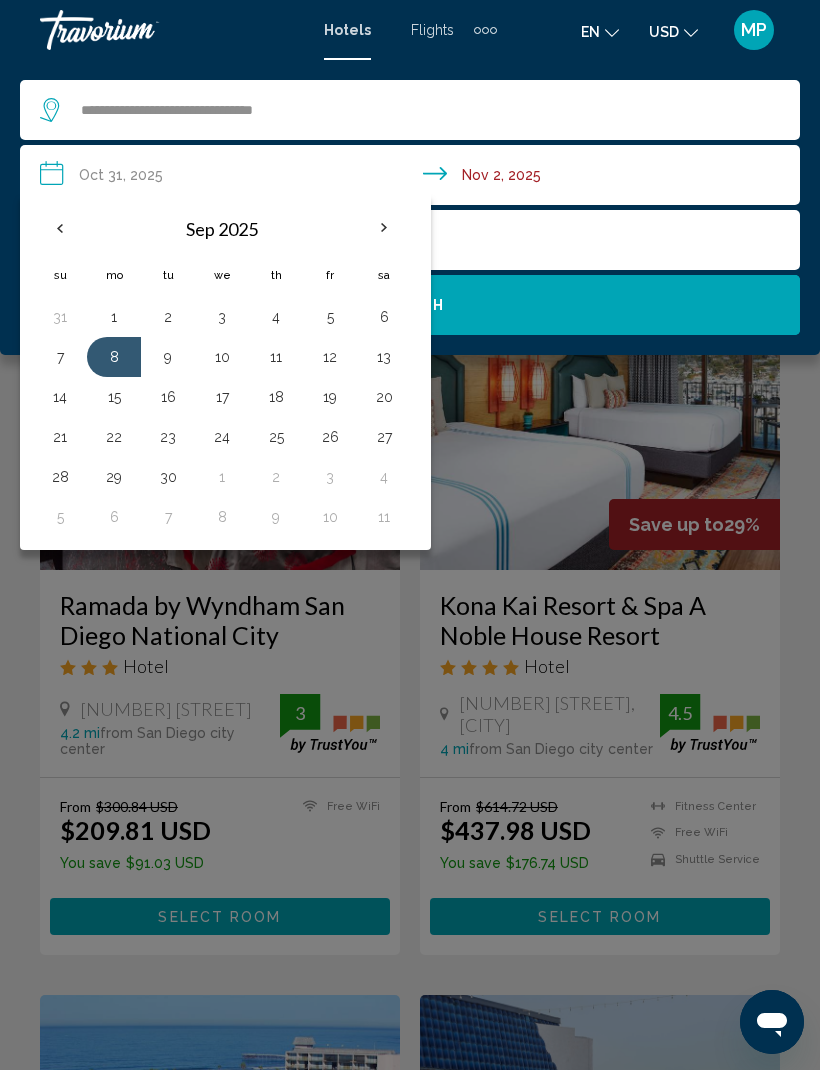 click on "7" at bounding box center [60, 357] 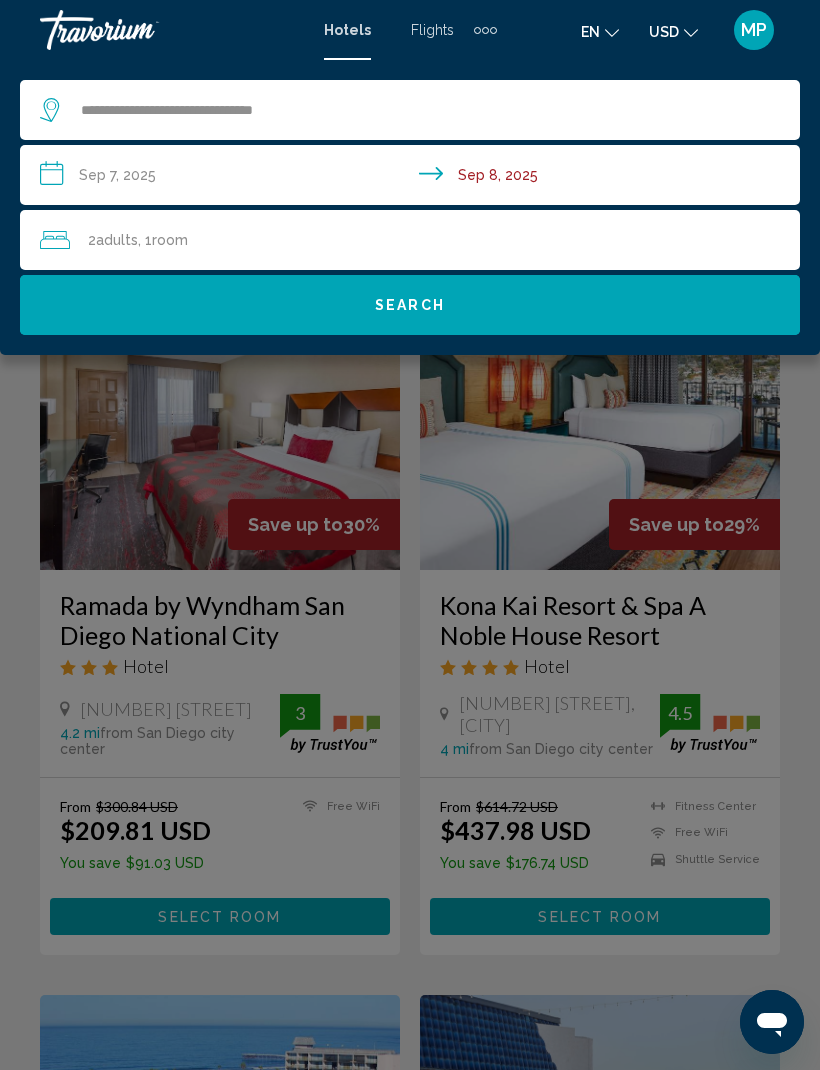 click on "**********" at bounding box center [414, 178] 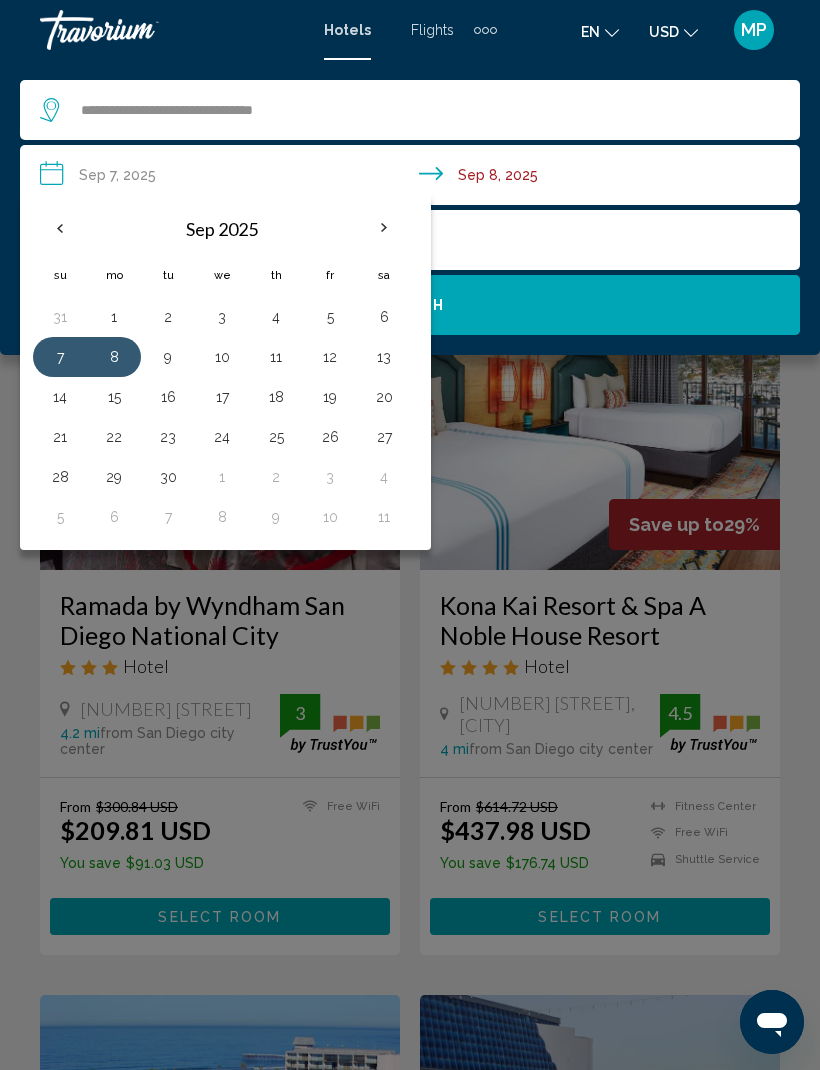 click on "9" at bounding box center [168, 357] 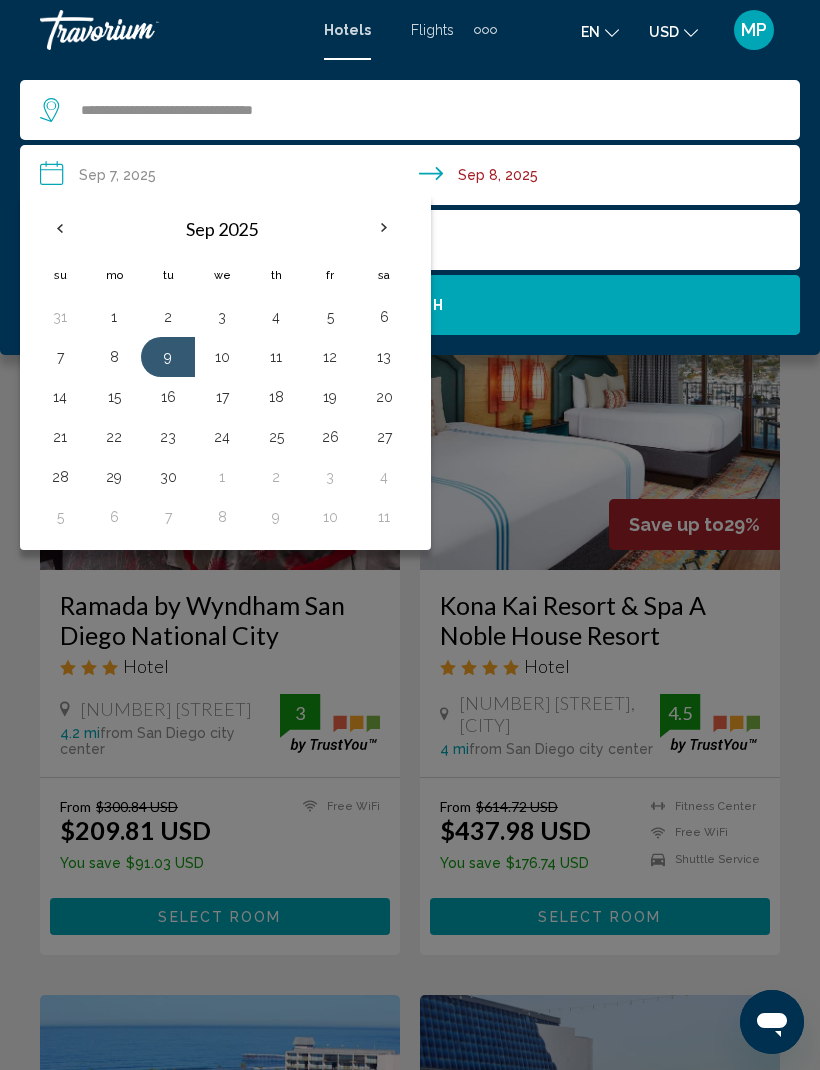 click on "7" at bounding box center [60, 357] 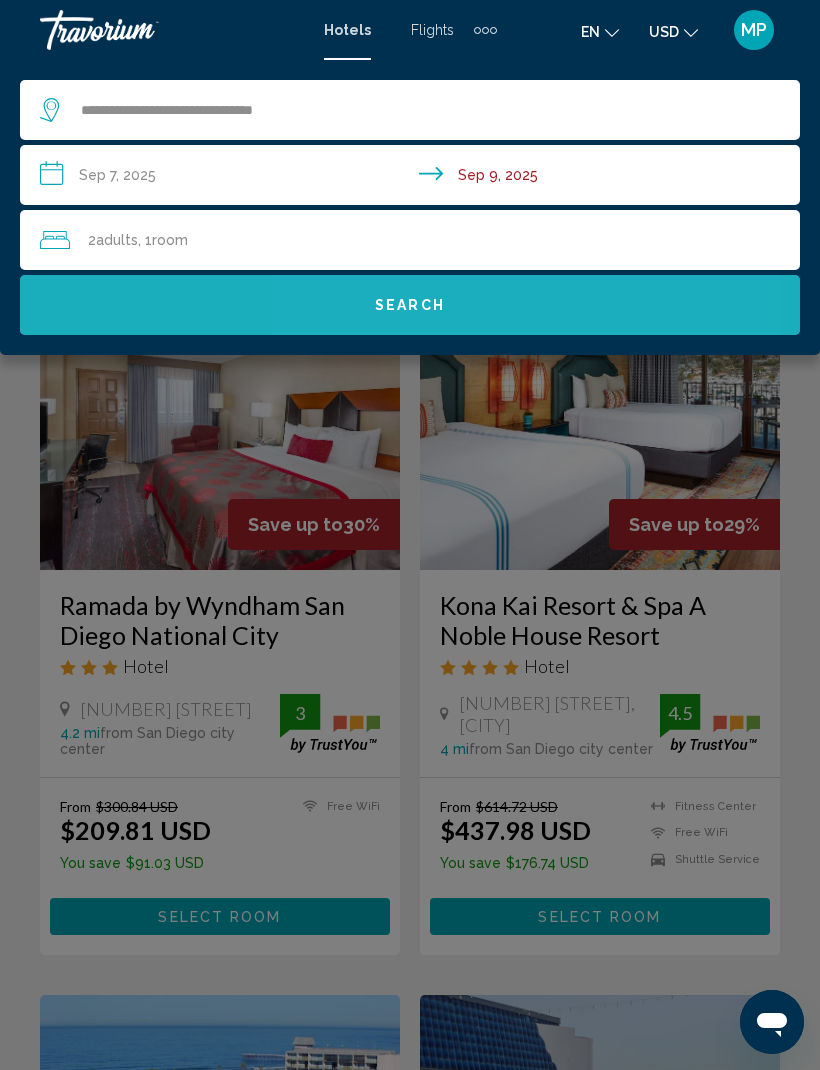 click on "Search" 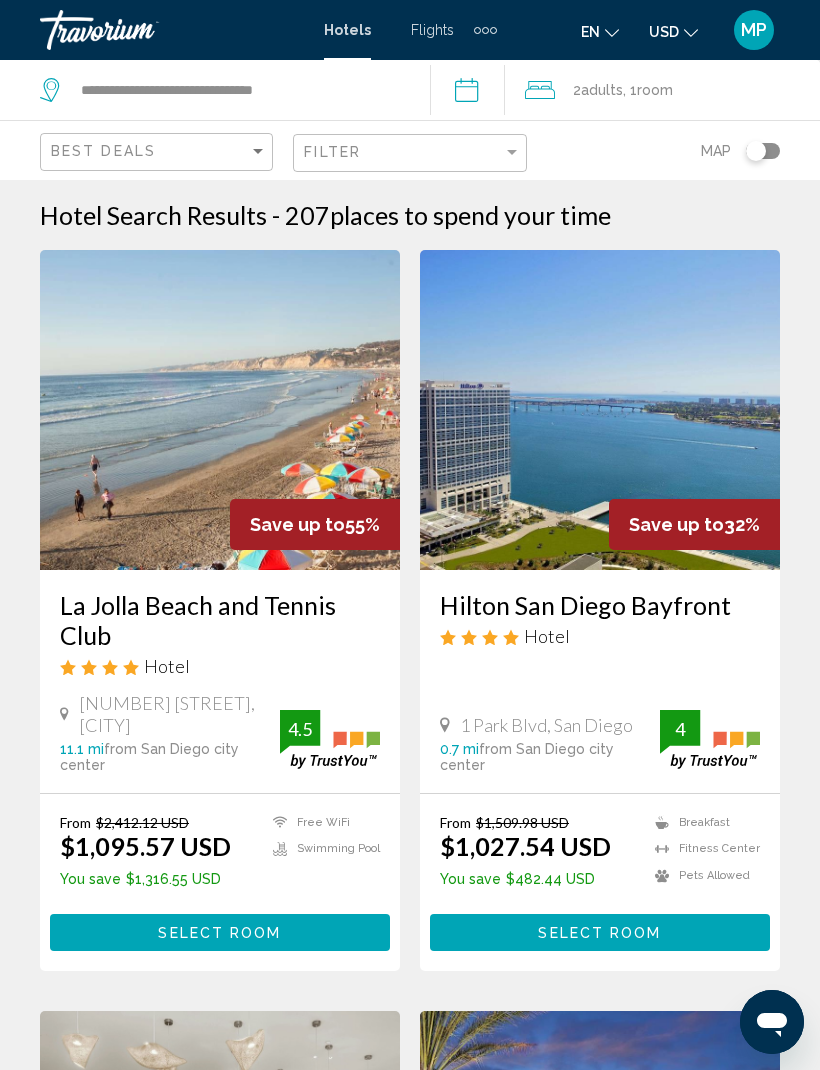 click on "**********" at bounding box center [471, 93] 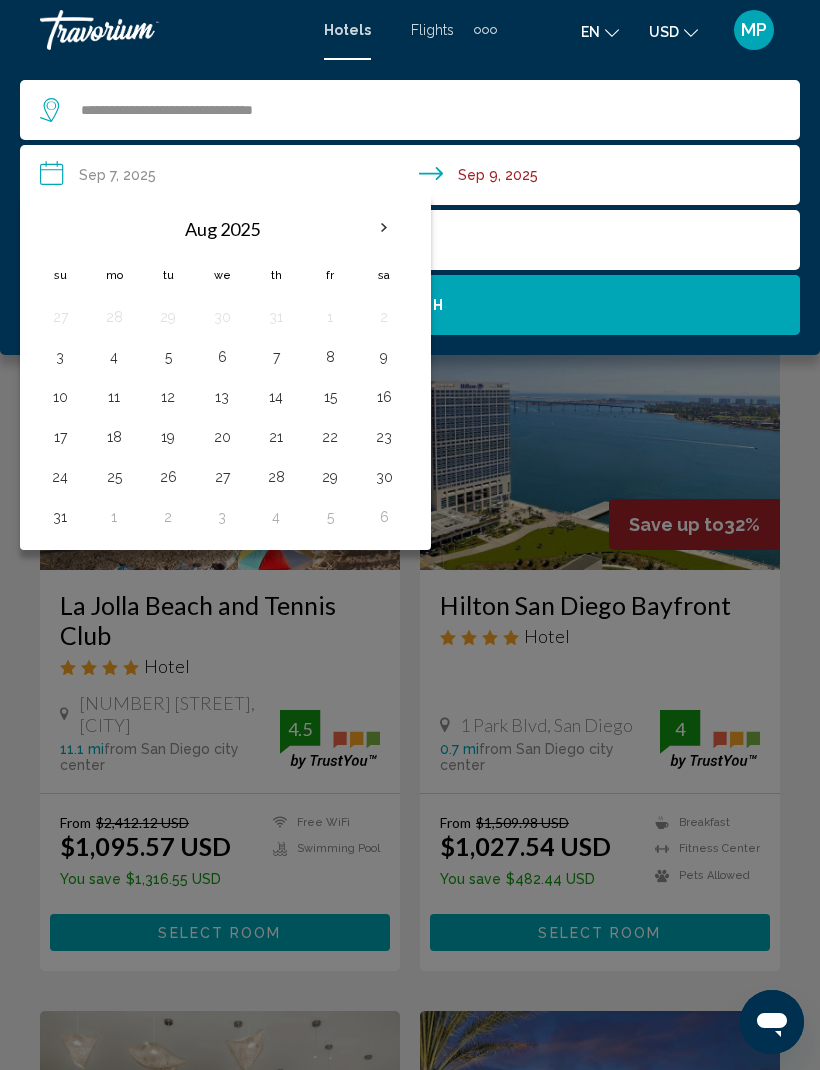click on "**********" at bounding box center [414, 178] 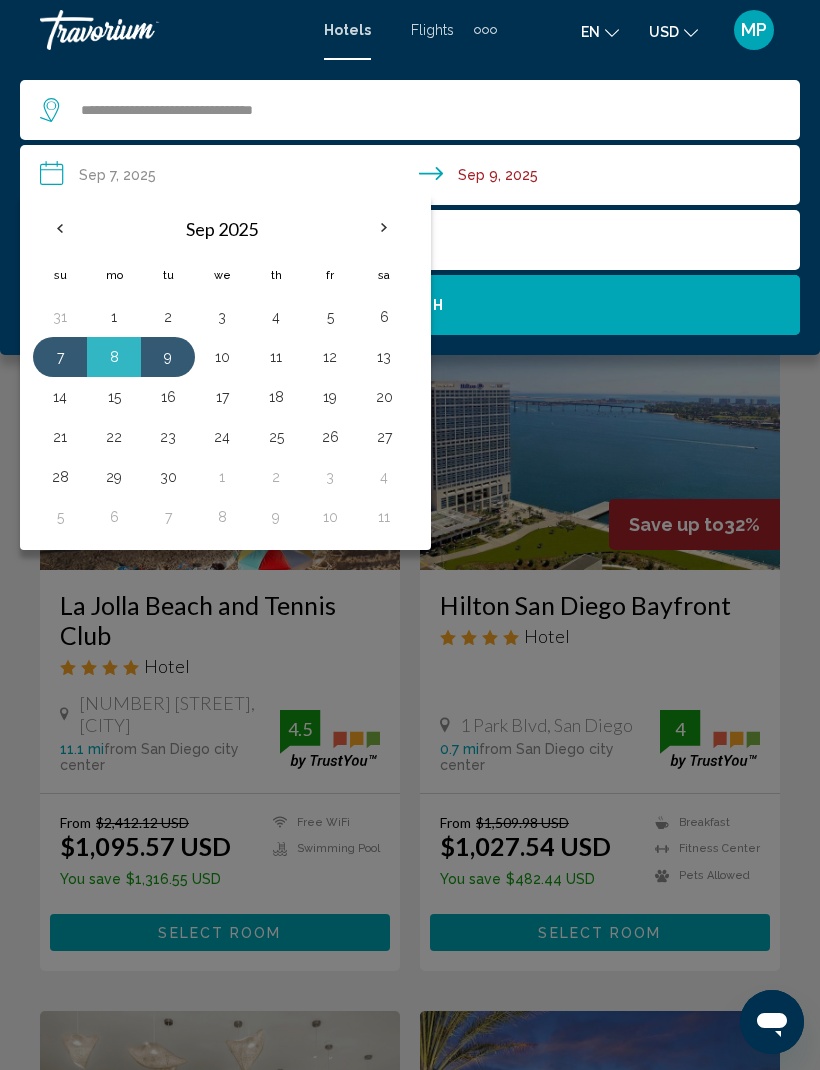 click on "2  Adult Adults , 1  Room rooms" 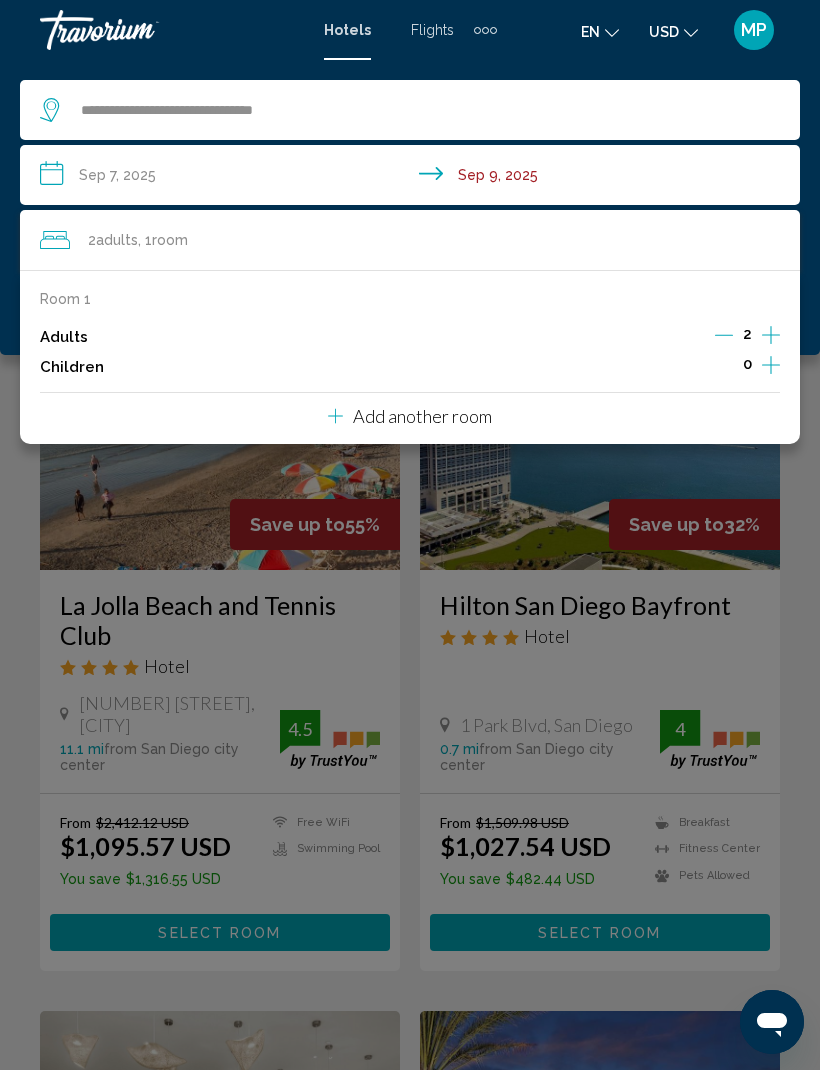 click 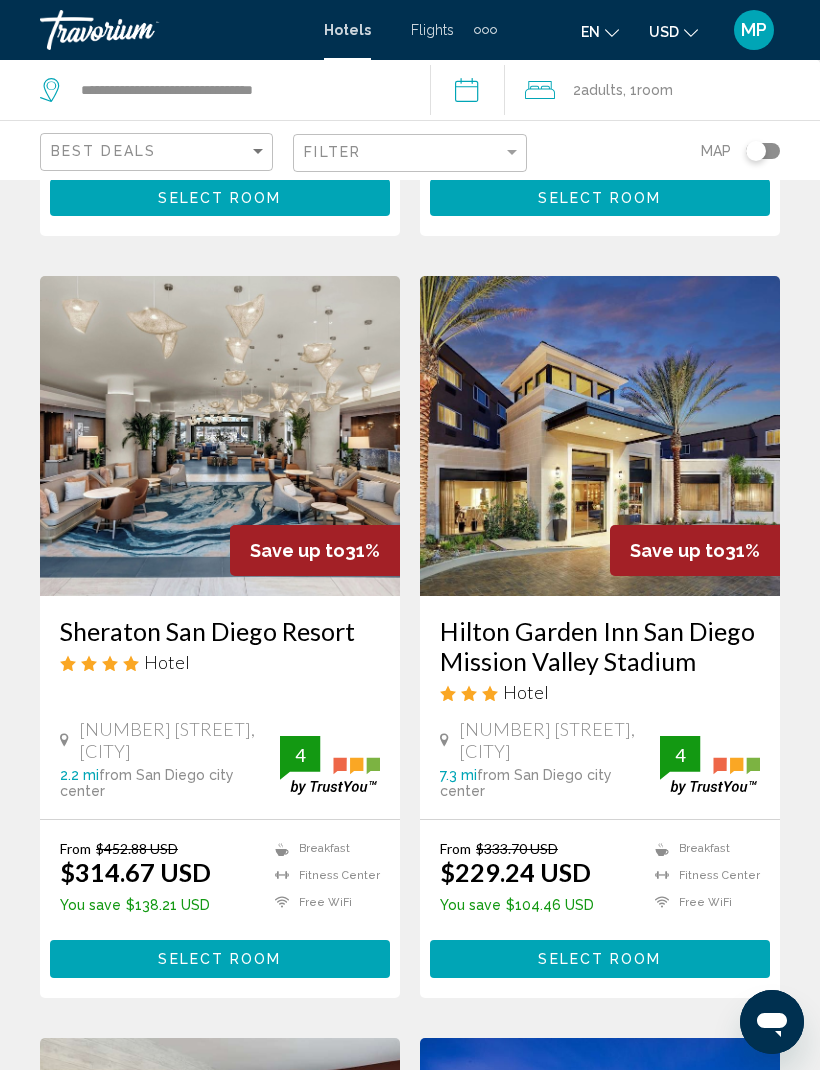 scroll, scrollTop: 740, scrollLeft: 0, axis: vertical 